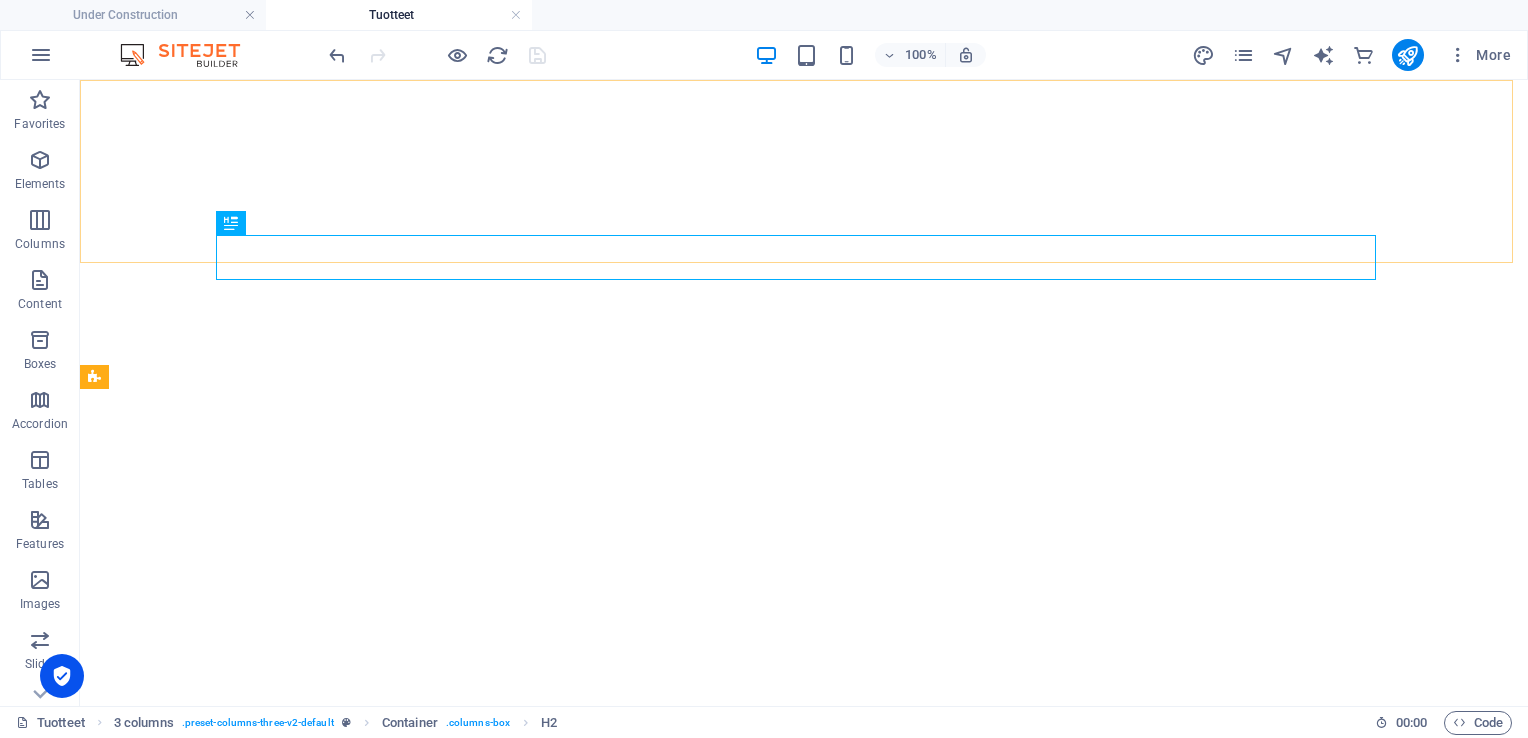 scroll, scrollTop: 0, scrollLeft: 0, axis: both 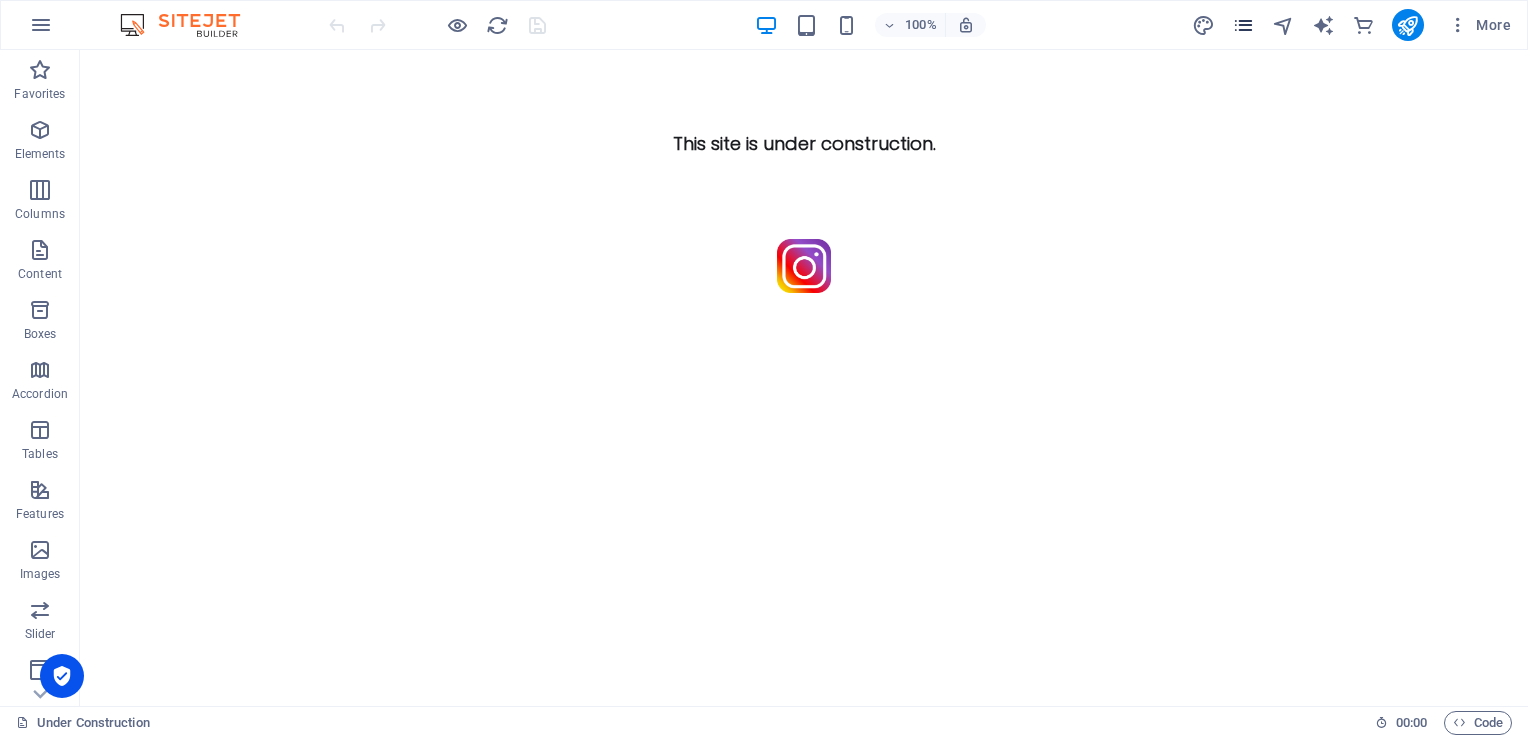 click at bounding box center (1243, 25) 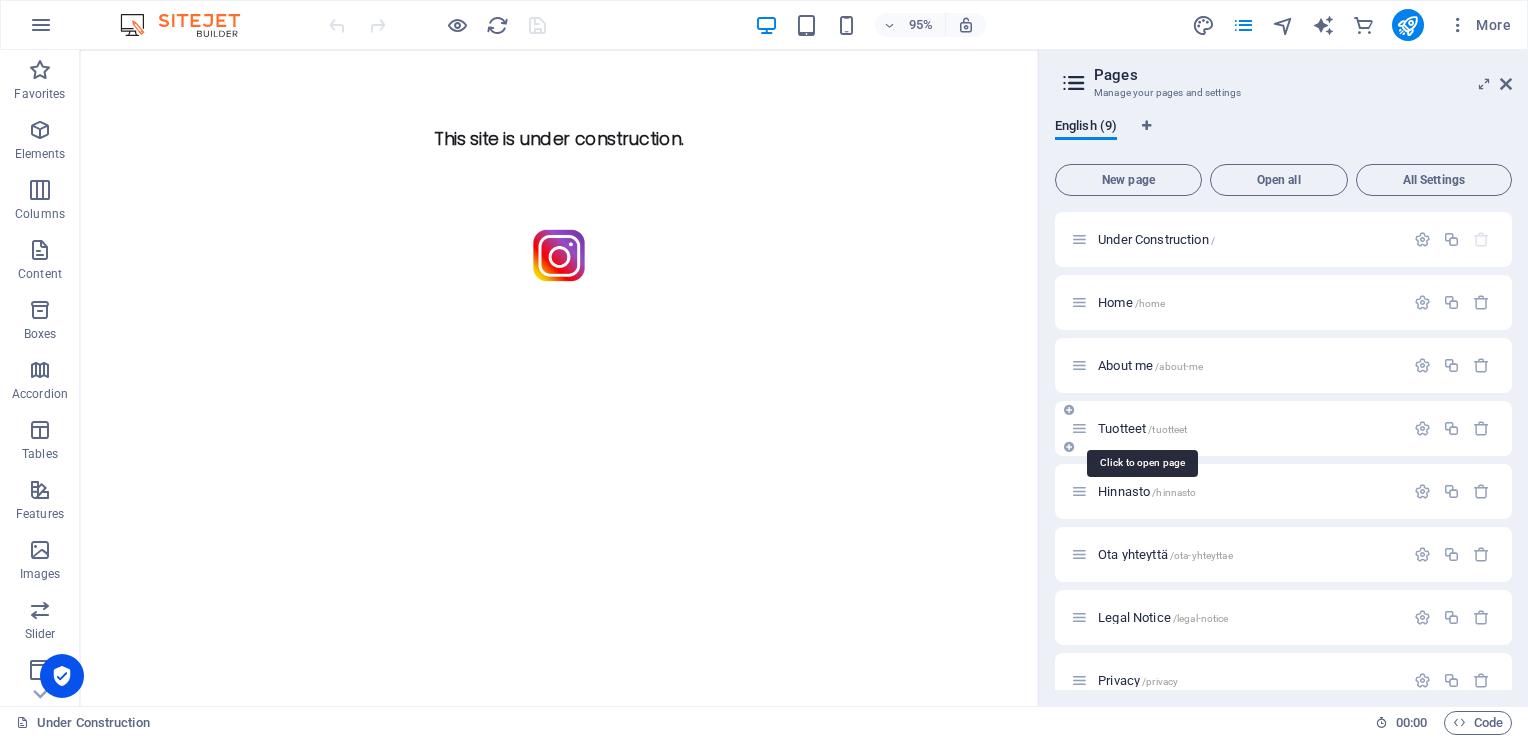 click on "Tuotteet /tuotteet" at bounding box center [1142, 428] 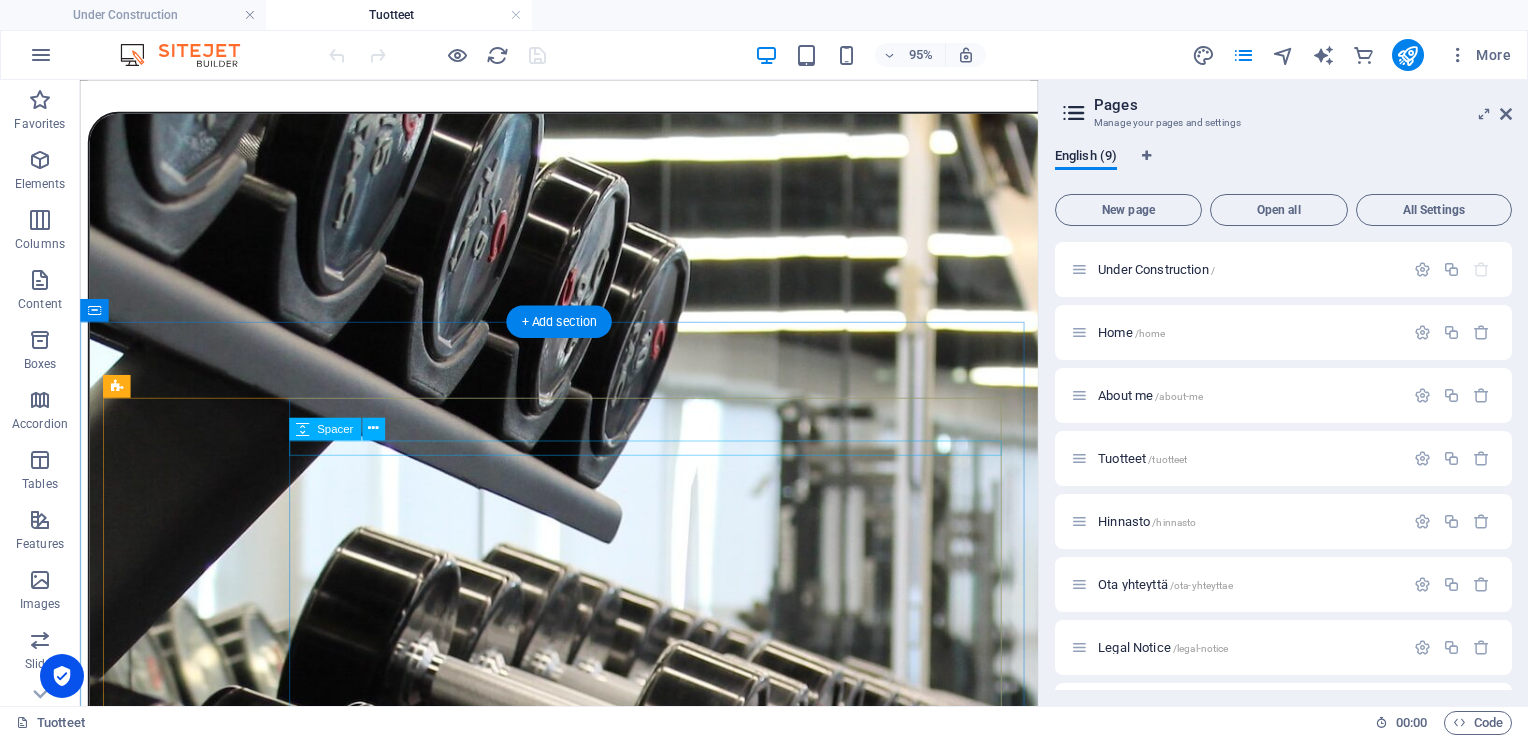 scroll, scrollTop: 4300, scrollLeft: 0, axis: vertical 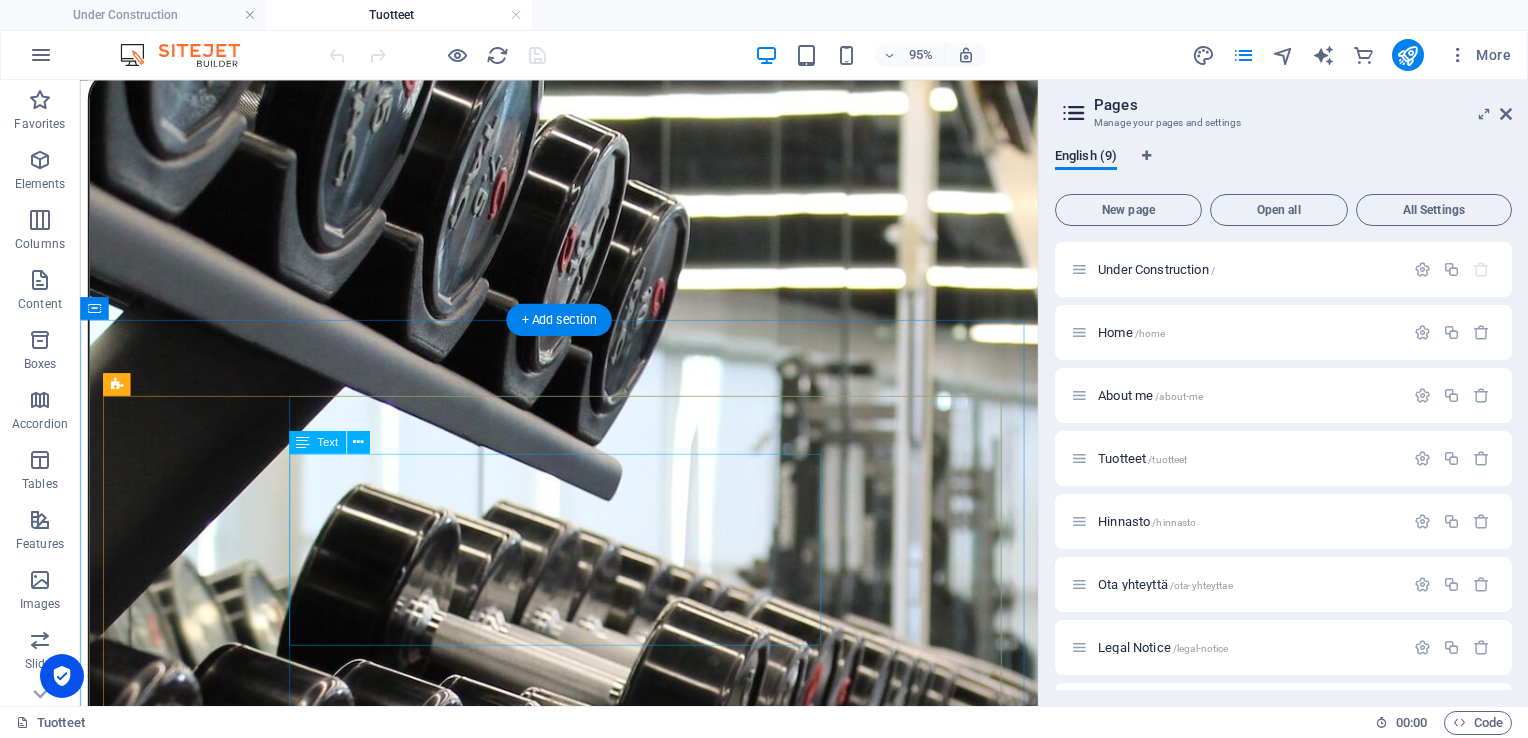 click on "Lorem ipsum dolor sit amet, consectetur adipiscing elit. Consectetur auctor id viverra nunc, ultrices convallis sit ultrices. [PERSON_NAME] sollicitudin consequat, at purus lobortis laoreet eu. Lorem ipsum dolor sit amet, consectetur adipiscing elit. Consectetur auctor id viverra nunc, ultrices convallis sit ultrices. [PERSON_NAME] sollicitudin consequat, at purus lobortis laoreet eu." at bounding box center (584, 8073) 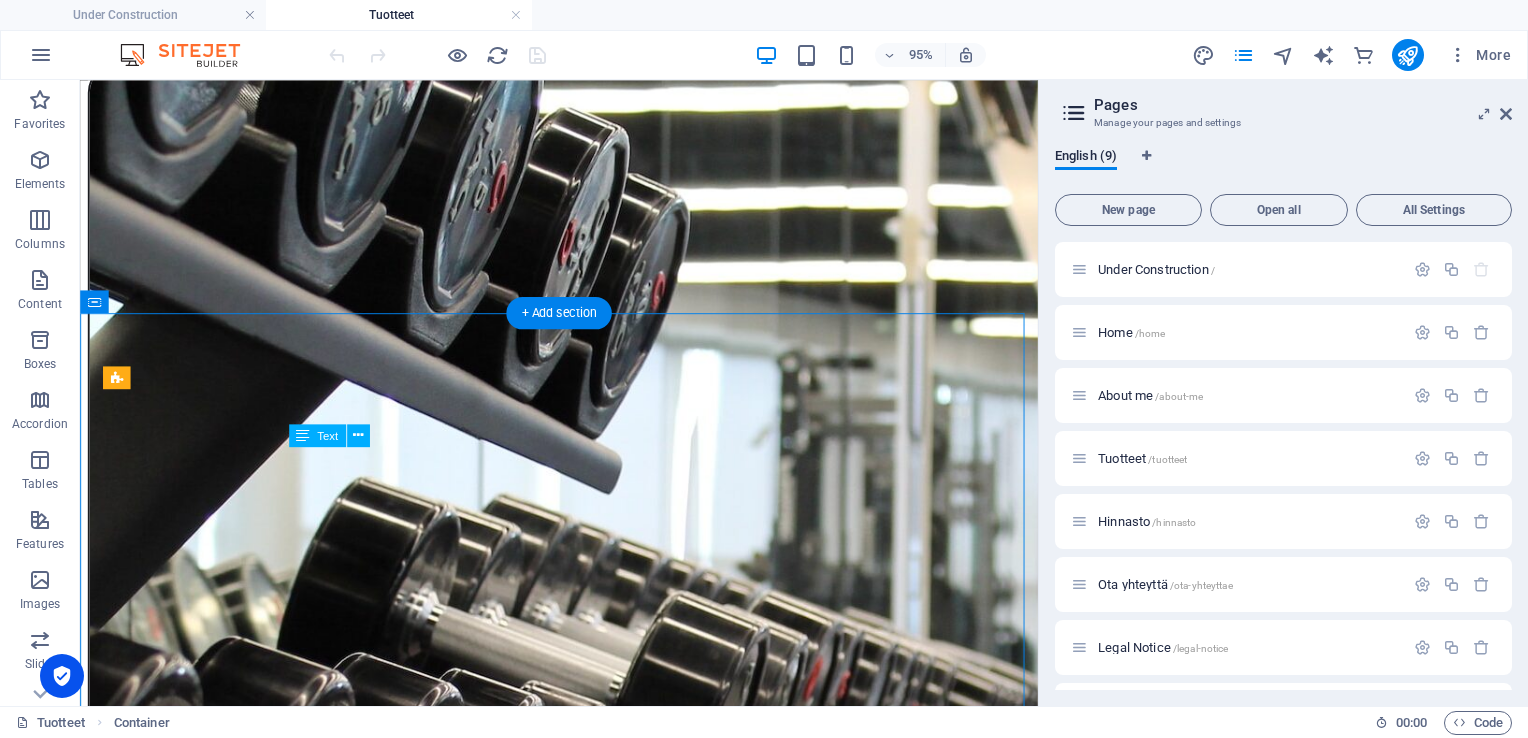 click on "Lorem ipsum dolor sit amet, consectetur adipiscing elit. Consectetur auctor id viverra nunc, ultrices convallis sit ultrices. [PERSON_NAME] sollicitudin consequat, at purus lobortis laoreet eu. Lorem ipsum dolor sit amet, consectetur adipiscing elit. Consectetur auctor id viverra nunc, ultrices convallis sit ultrices. [PERSON_NAME] sollicitudin consequat, at purus lobortis laoreet eu." at bounding box center (584, 8066) 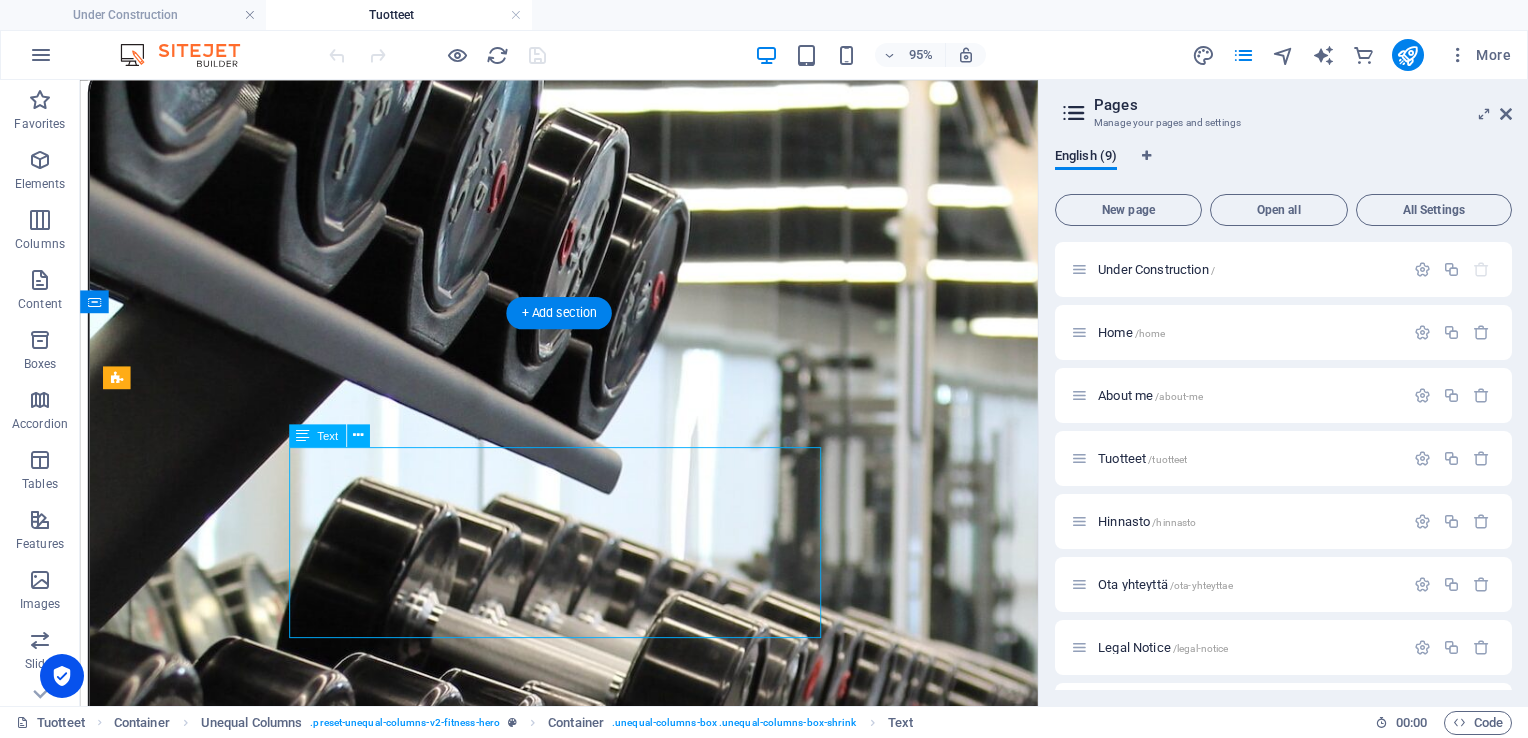 click on "Lorem ipsum dolor sit amet, consectetur adipiscing elit. Consectetur auctor id viverra nunc, ultrices convallis sit ultrices. [PERSON_NAME] sollicitudin consequat, at purus lobortis laoreet eu. Lorem ipsum dolor sit amet, consectetur adipiscing elit. Consectetur auctor id viverra nunc, ultrices convallis sit ultrices. [PERSON_NAME] sollicitudin consequat, at purus lobortis laoreet eu." at bounding box center [584, 8066] 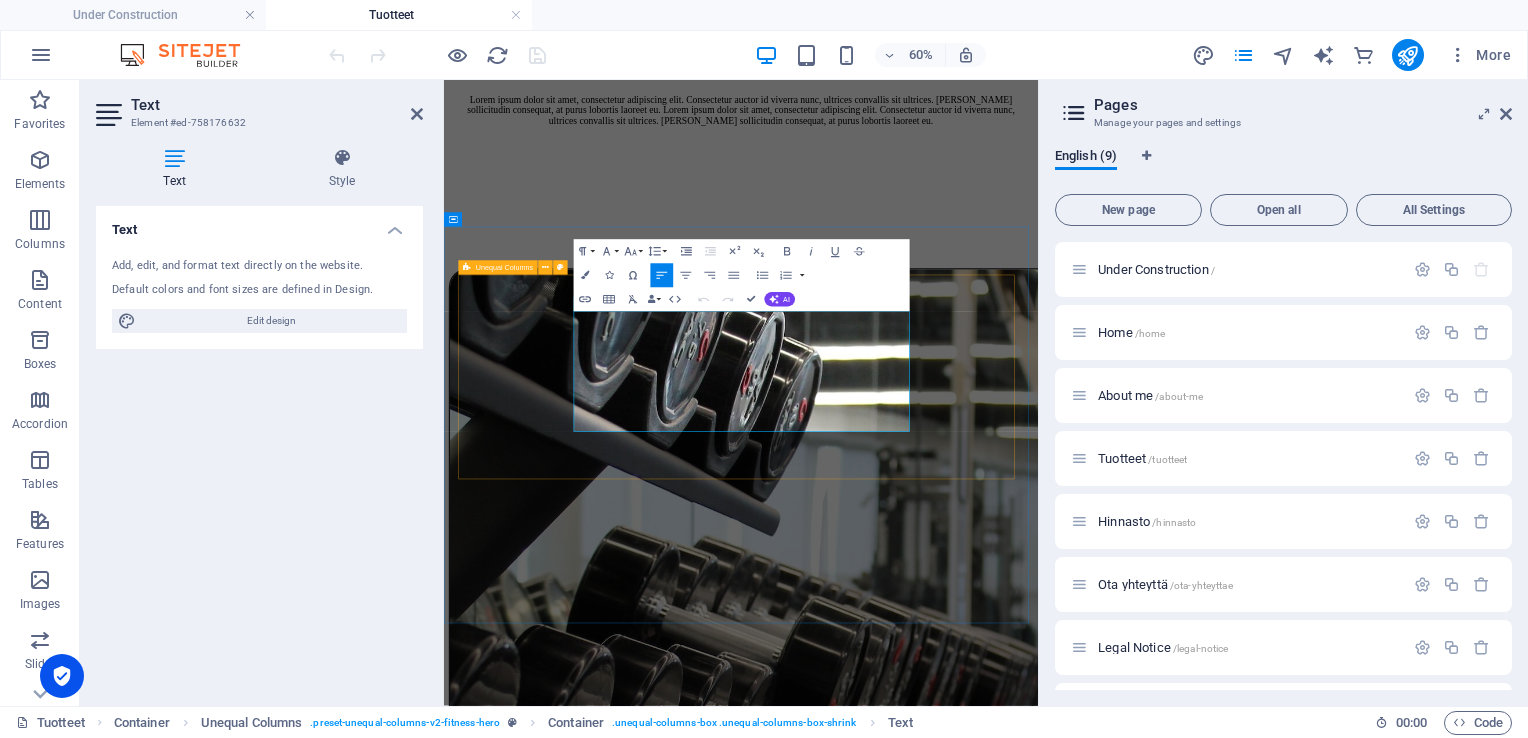 drag, startPoint x: 702, startPoint y: 636, endPoint x: 652, endPoint y: 487, distance: 157.16551 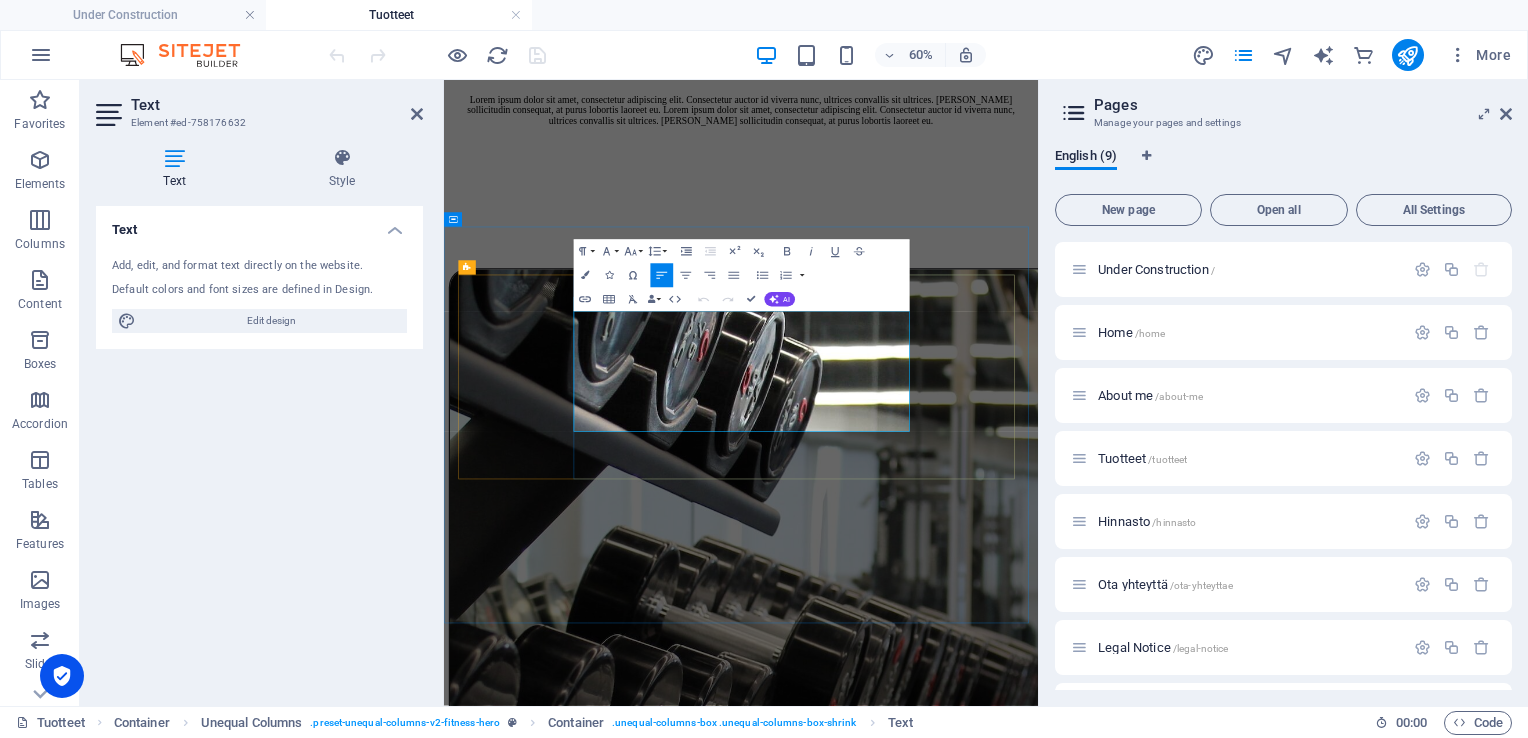 type 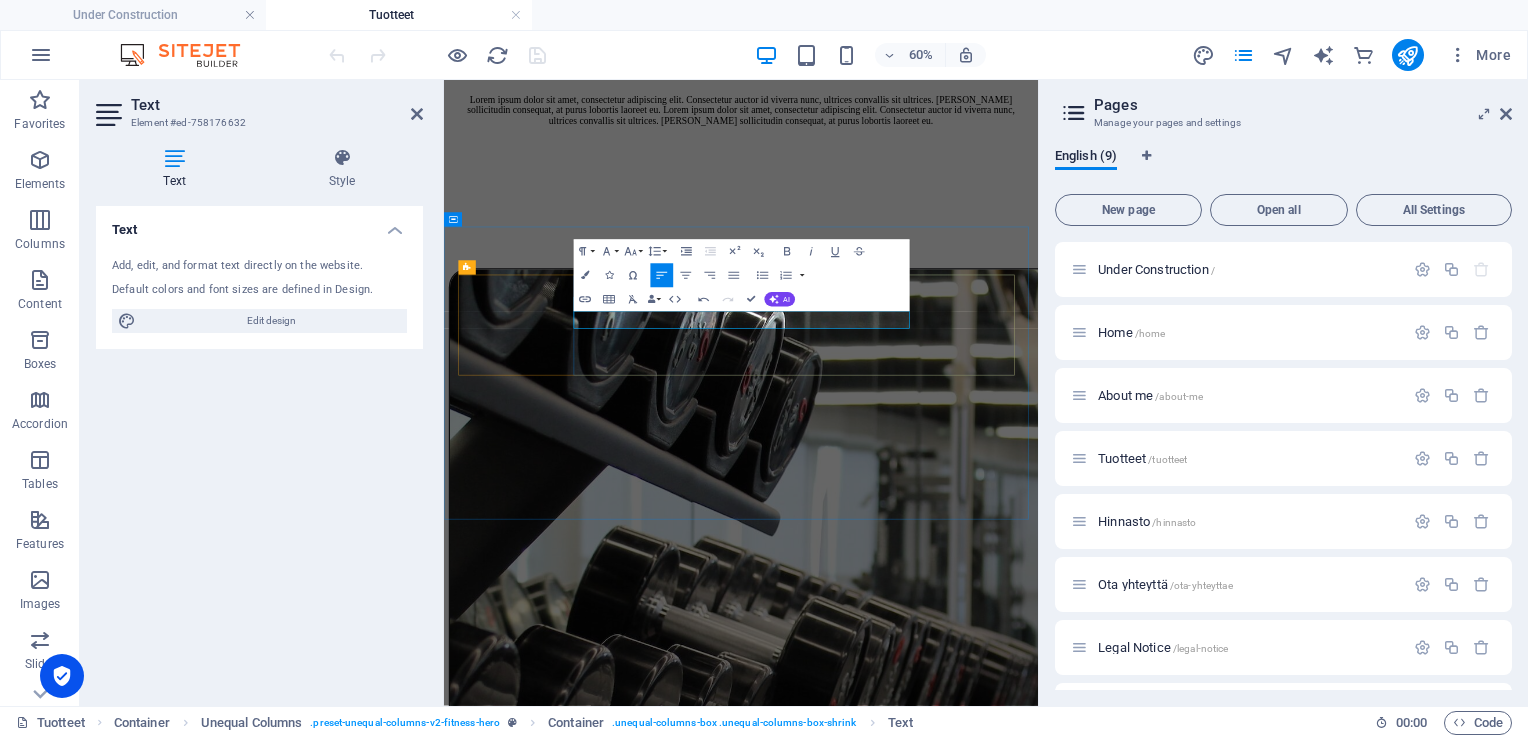drag, startPoint x: 1138, startPoint y: 479, endPoint x: 1162, endPoint y: 488, distance: 25.632011 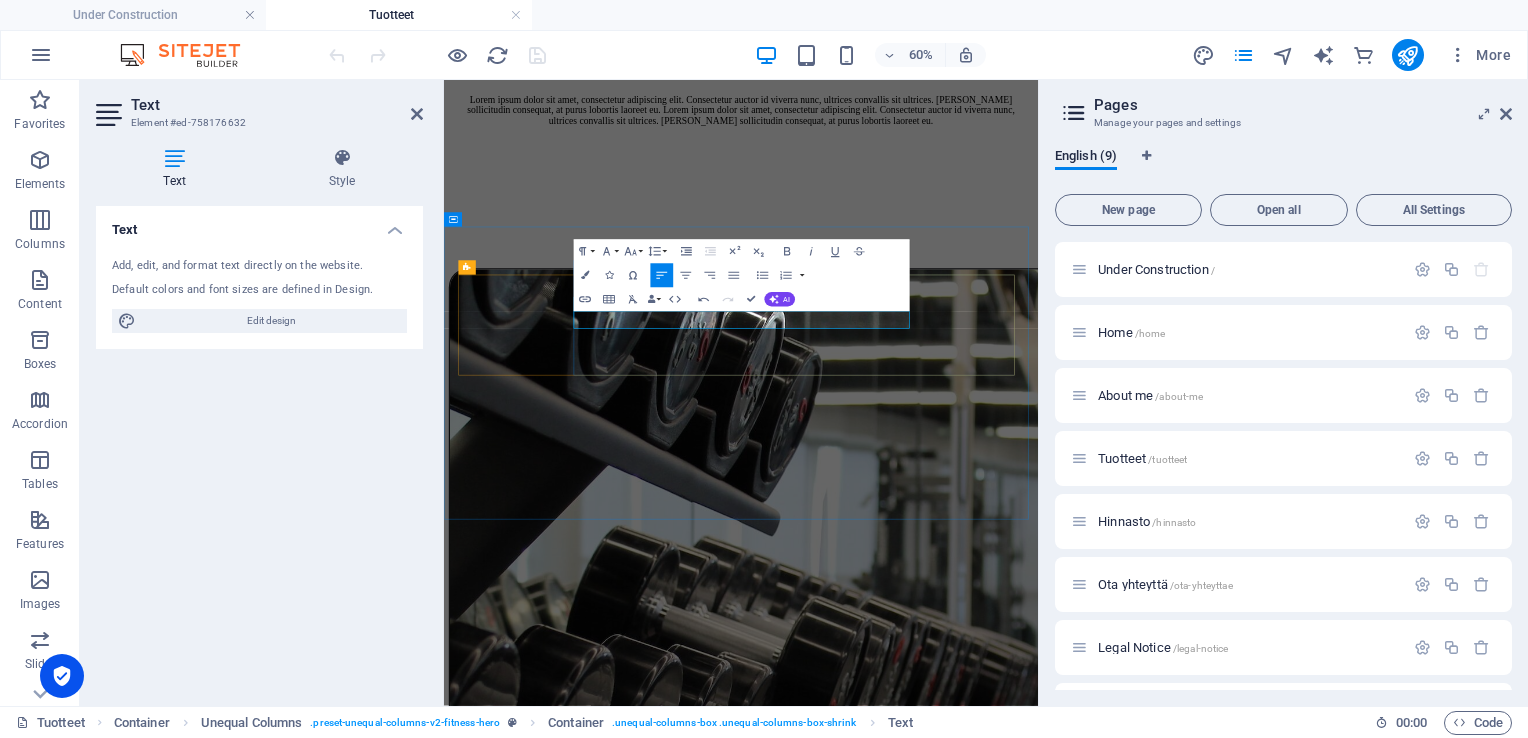 click on "Crossfit osiossa voit valita itsellesi sopivan ohjelmoinnin, mikä" at bounding box center [939, 9074] 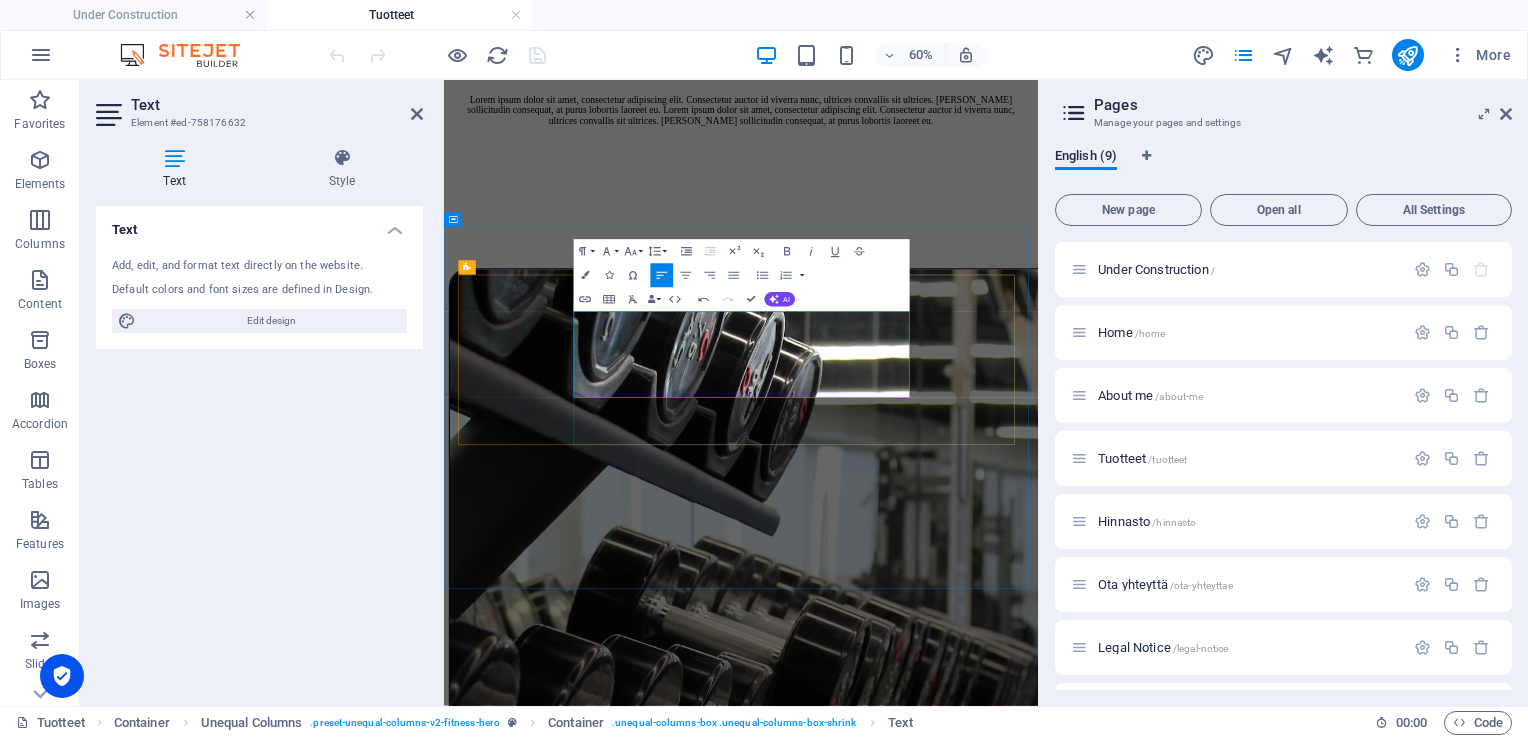 click on "Crossfit osiossa voit valita itsellesi sopivan ohjelmoinnin, minkä tavoitteena on auttaa sinua saavuttamaan omat tavoitteesi. Crossfitissa tarkoituksena on mahdollisimman monipuolisesti vahva, nopea, ketterä ja kestävä. Ohjelmoinnissa on on crossfit lajille tyypilliset liikkeet" at bounding box center [939, 9083] 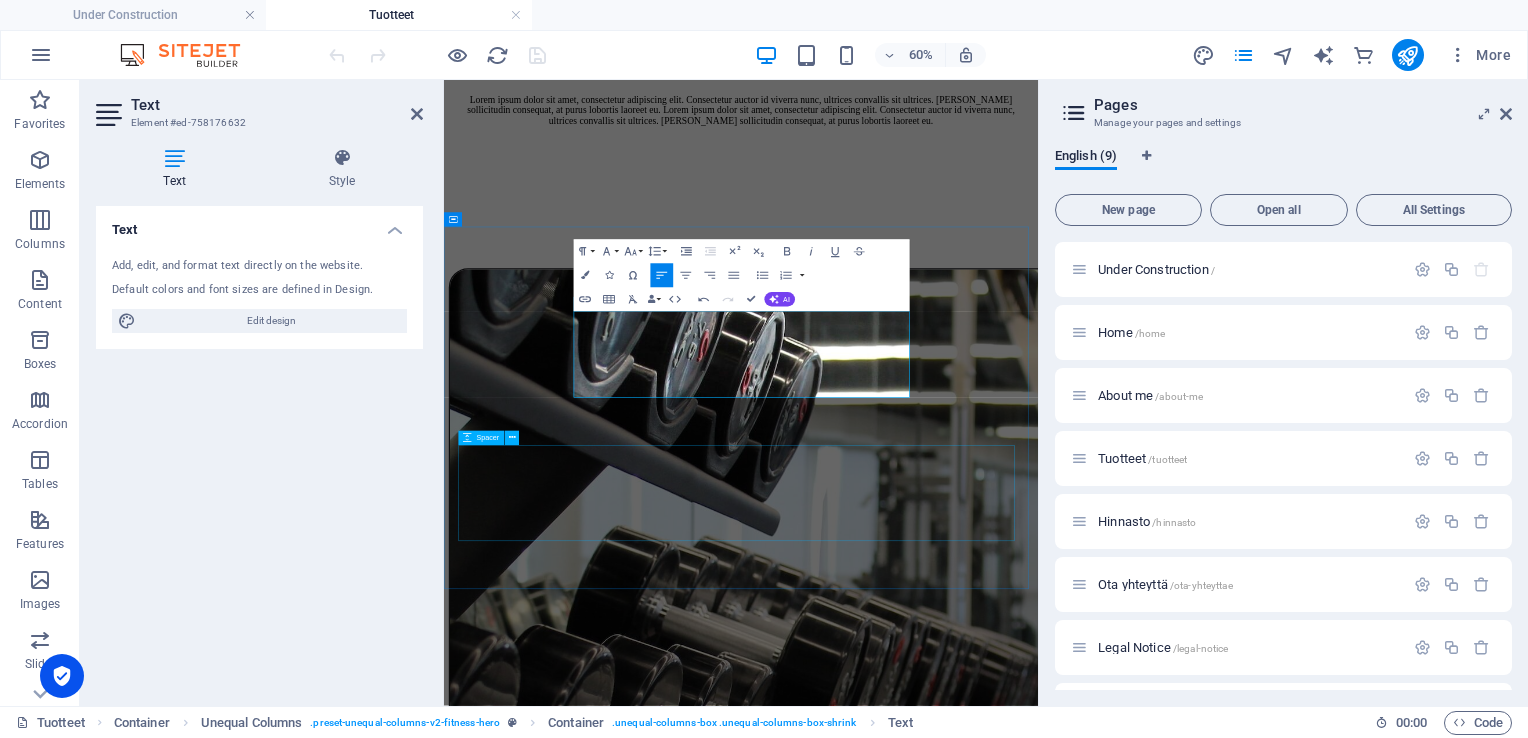 click at bounding box center [939, 9255] 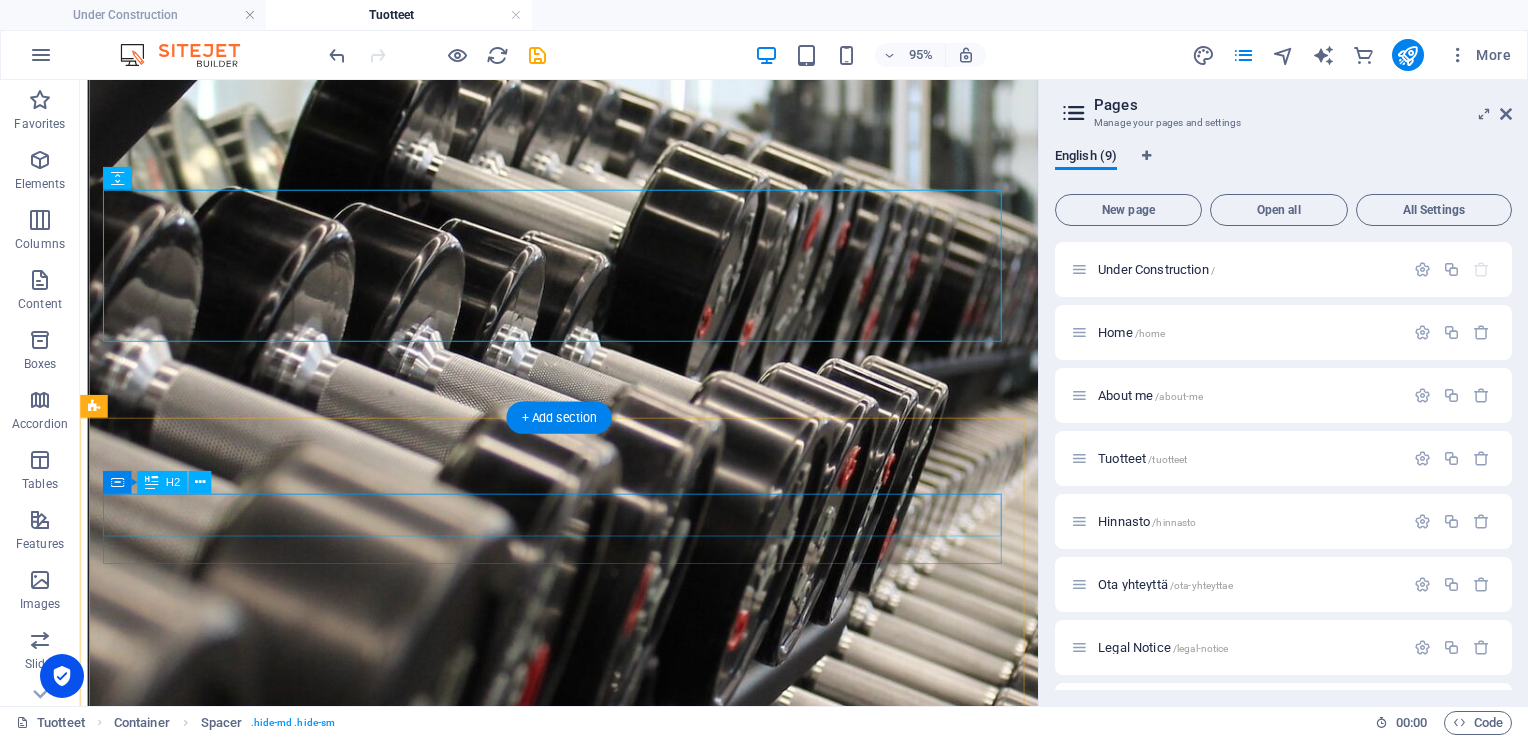 scroll, scrollTop: 4807, scrollLeft: 0, axis: vertical 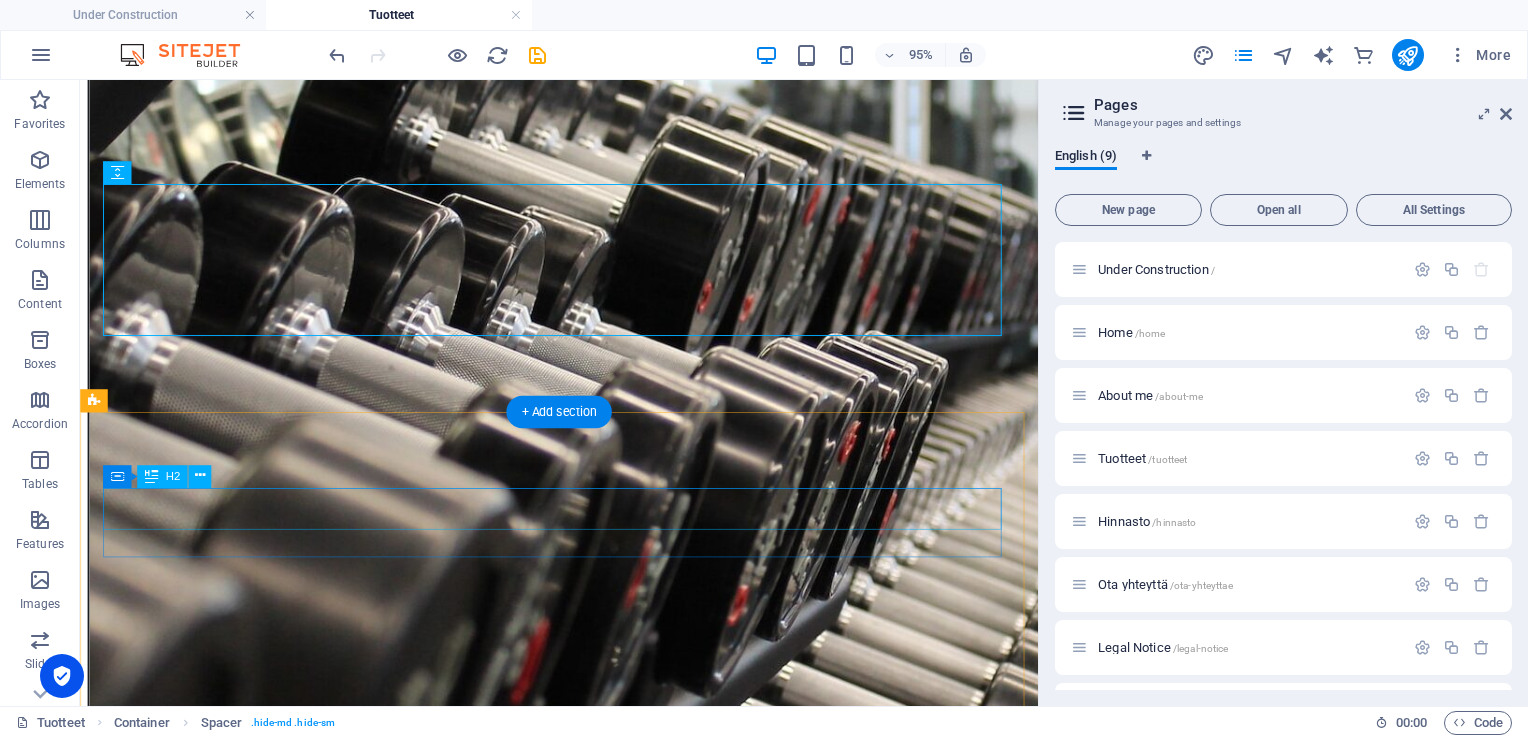 click on "New headline" at bounding box center (584, 7842) 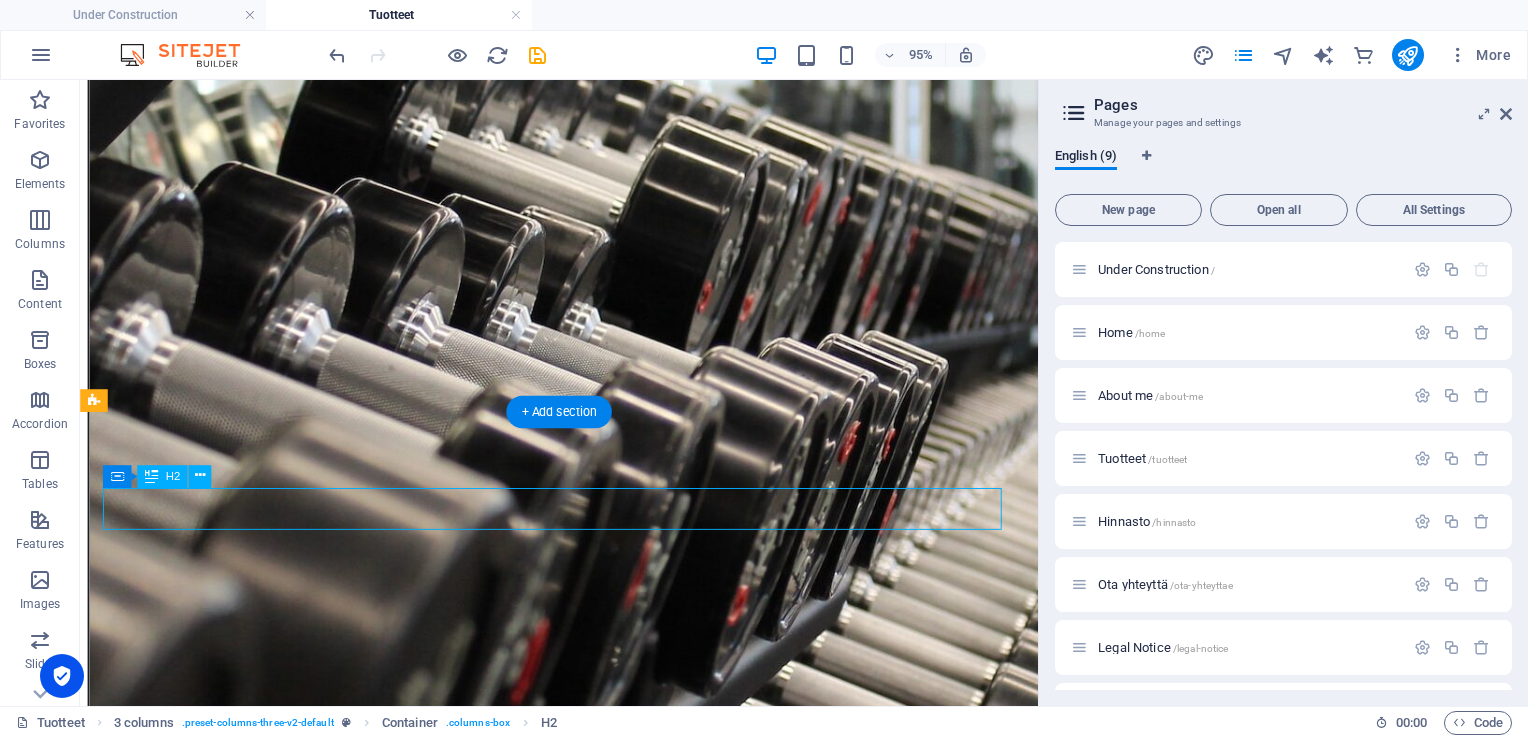 click on "New headline" at bounding box center (584, 7842) 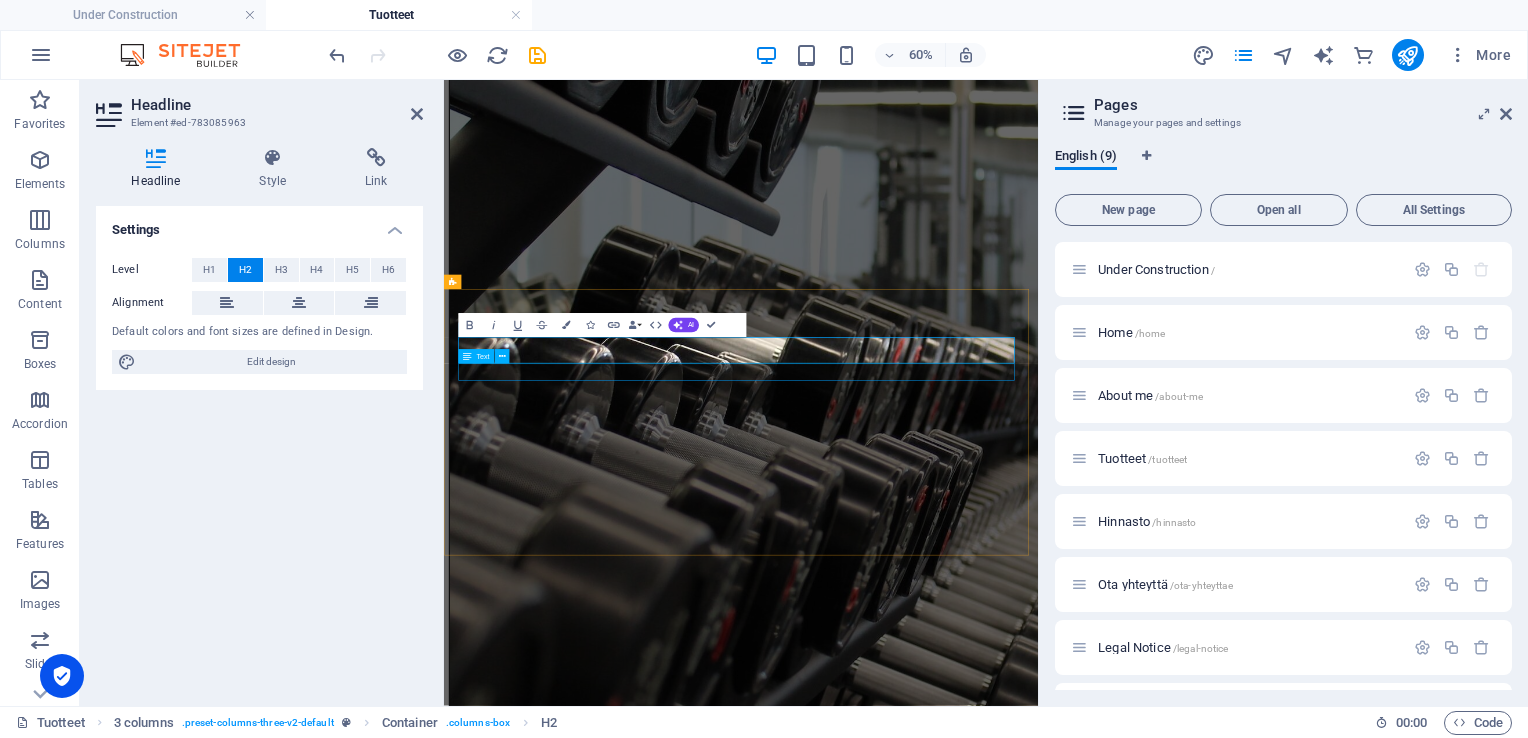 type 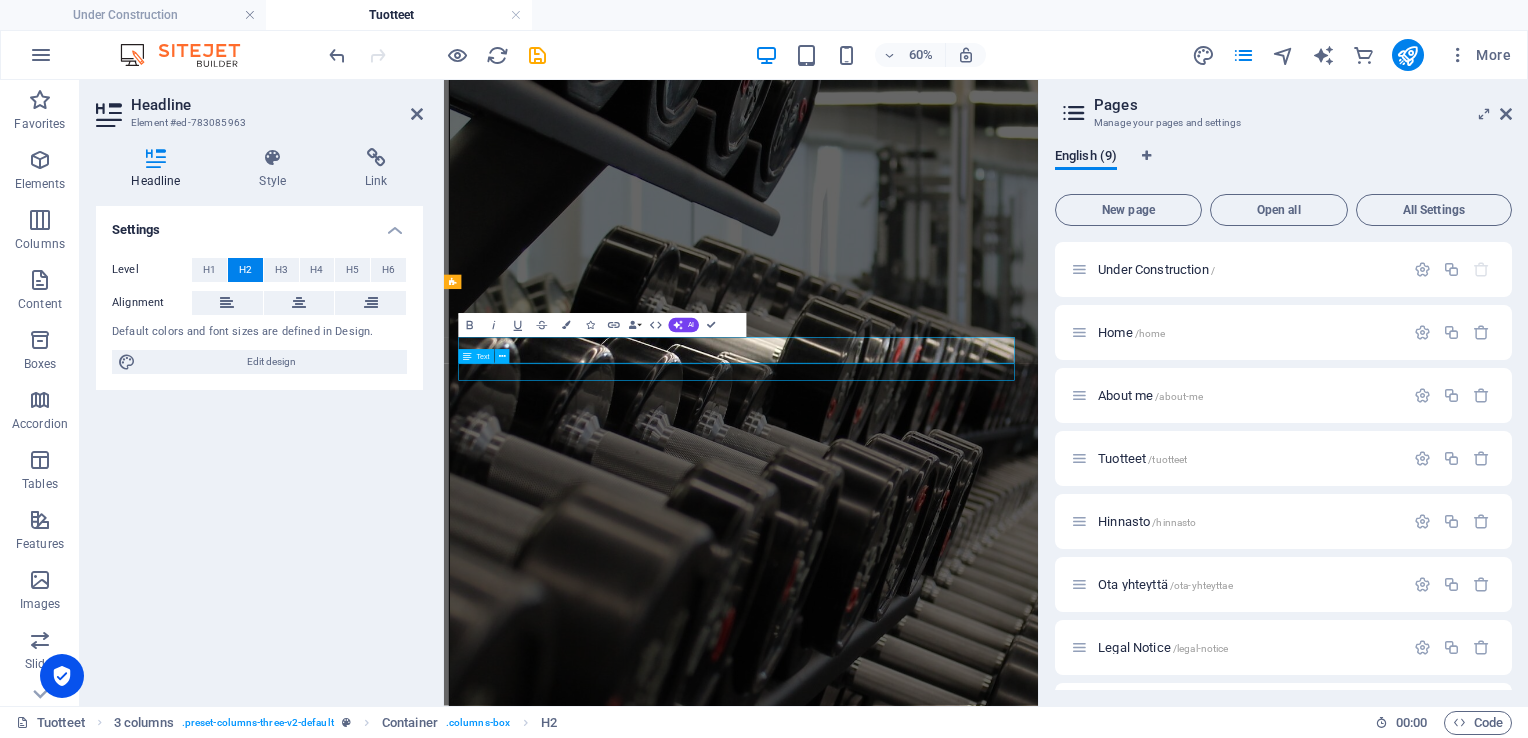 click on "New text element" at bounding box center [939, 8910] 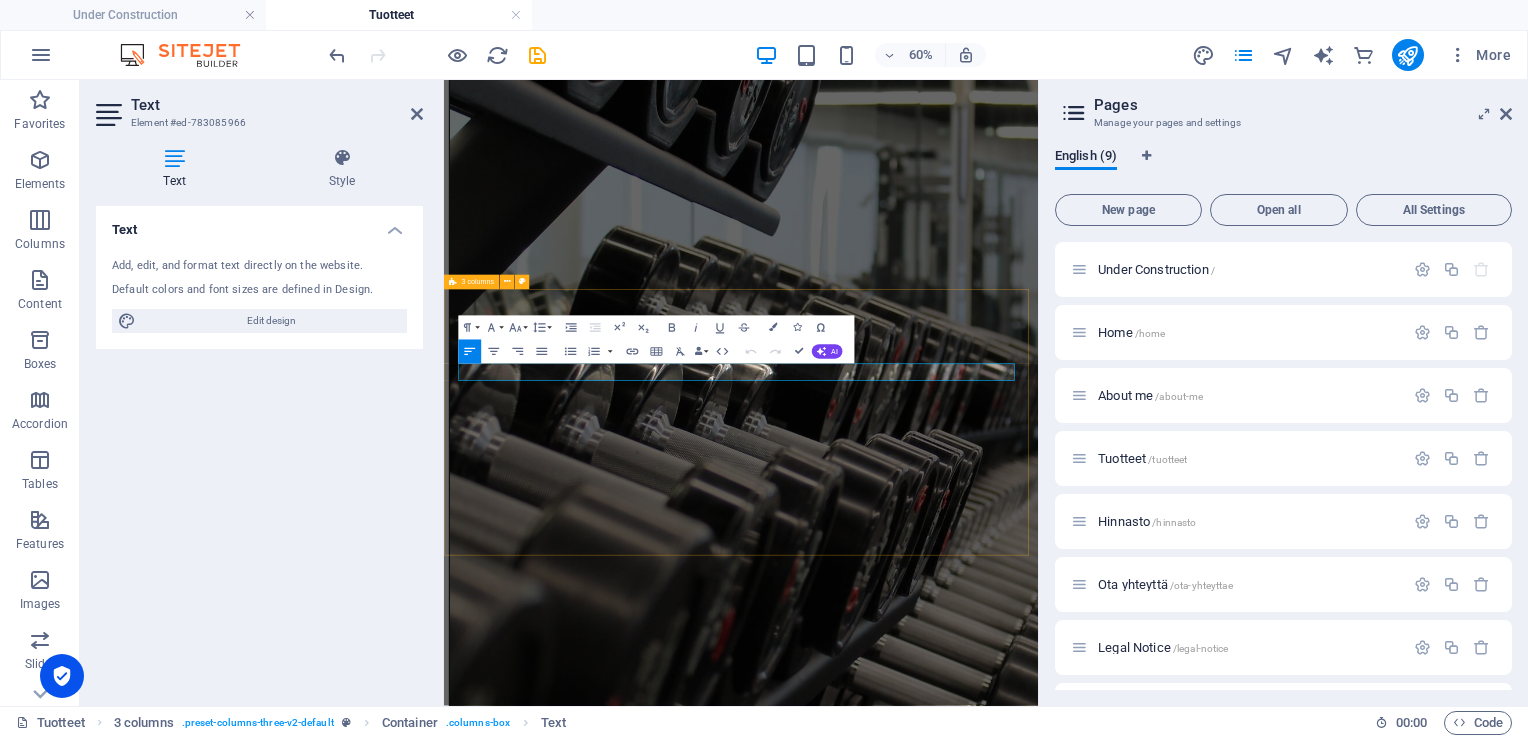 type 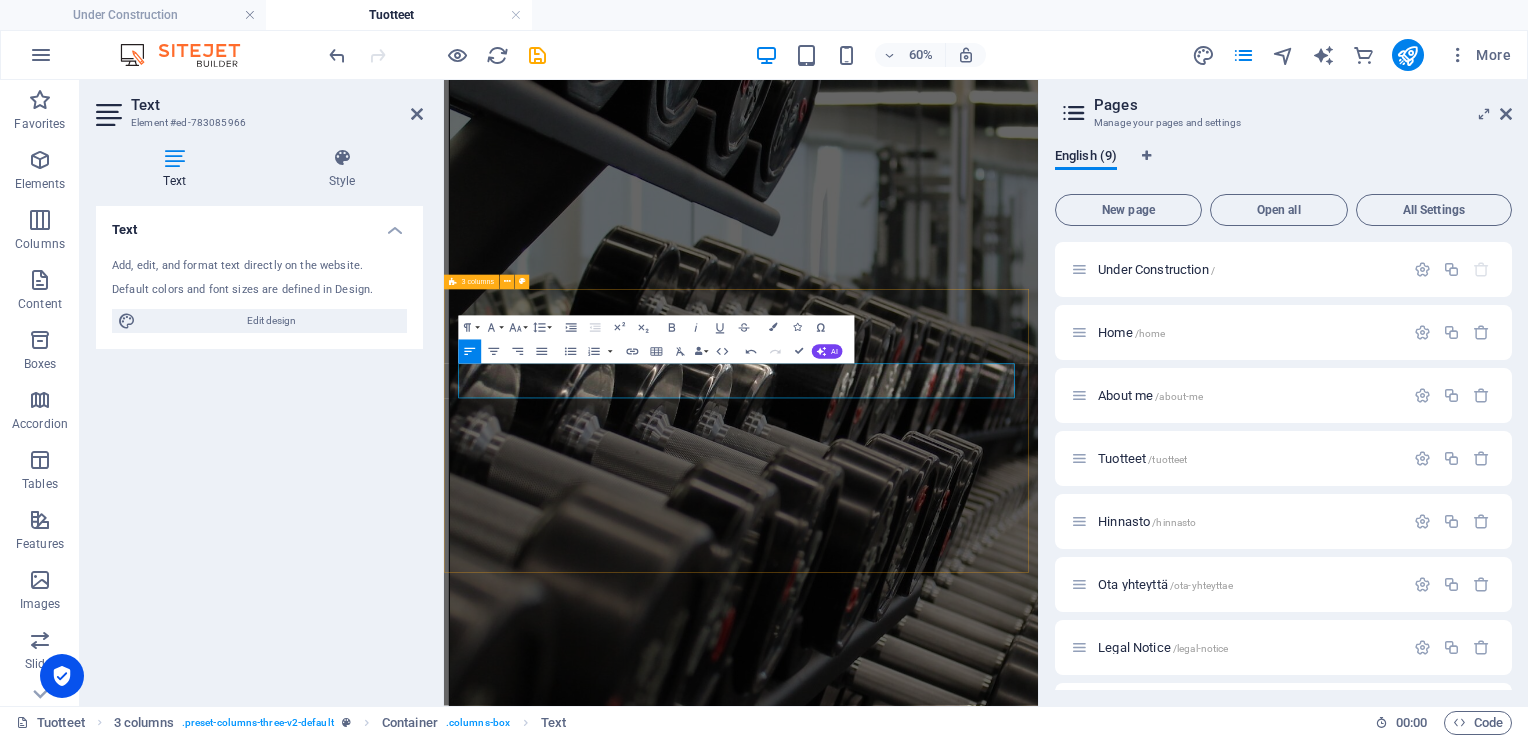 drag, startPoint x: 548, startPoint y: 592, endPoint x: 456, endPoint y: 578, distance: 93.05912 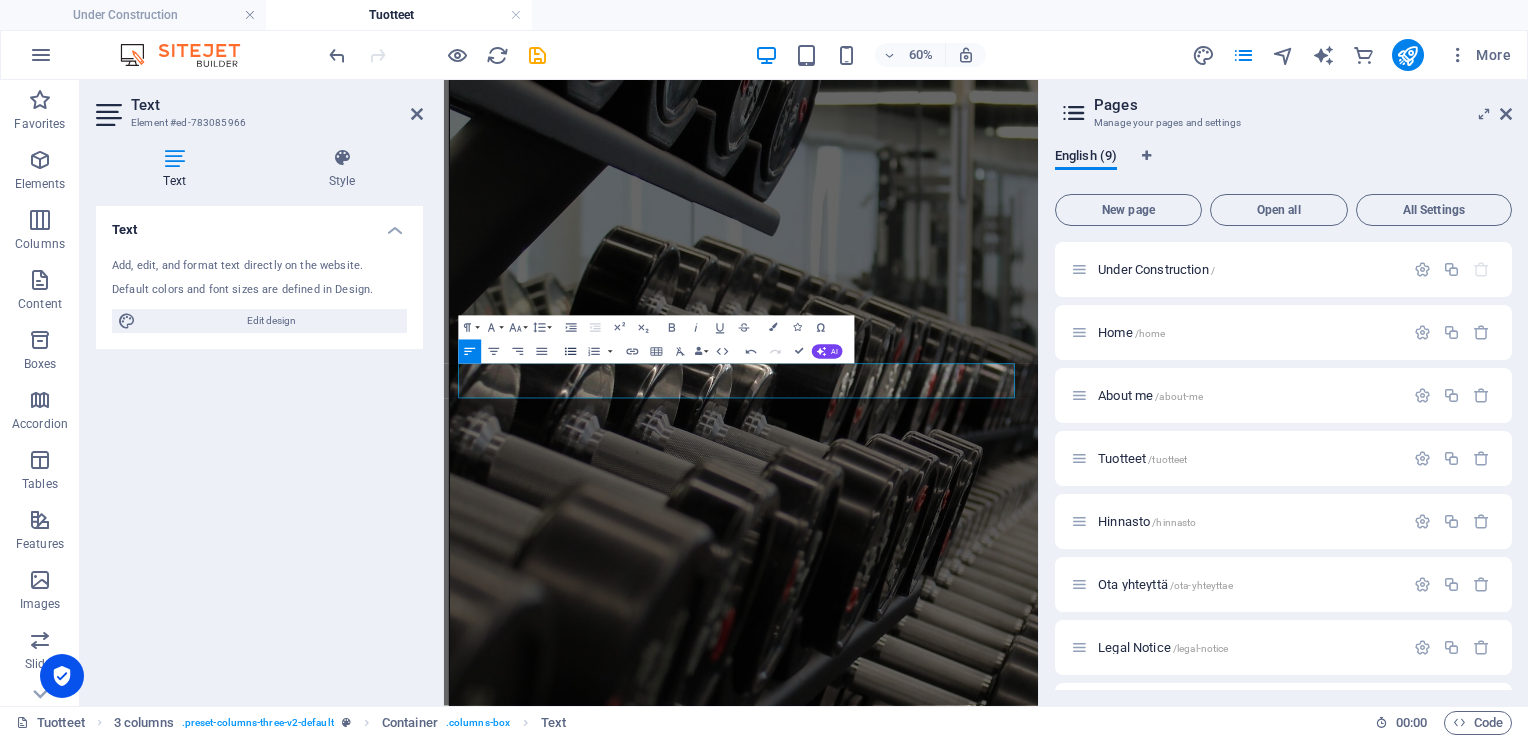 click 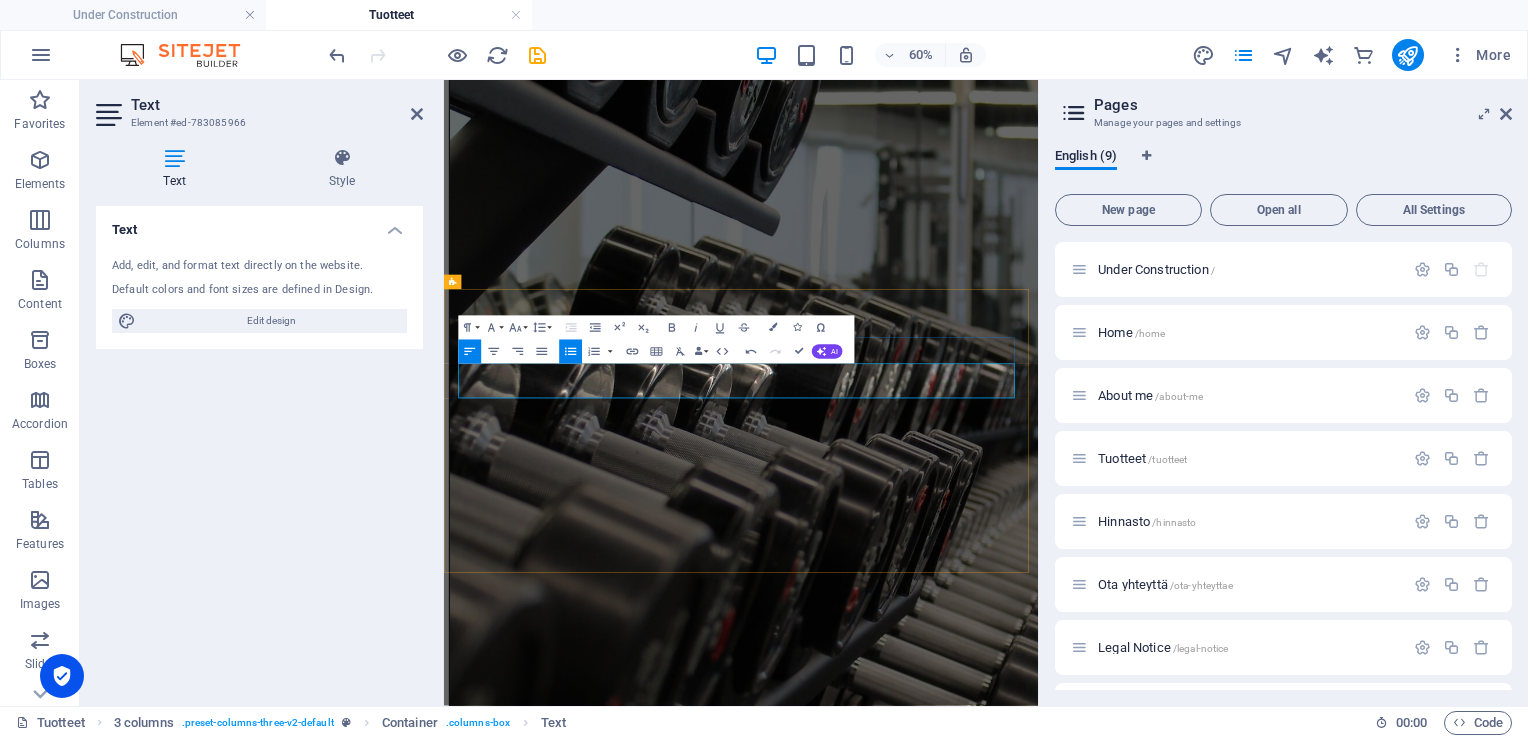 click on "​Sopii sinulle joka mietit aloittavasi crossfit omaisen harjoittelun. Liikkeiden ei tarvitse olla entuudestaan tuttuja." at bounding box center [959, 8910] 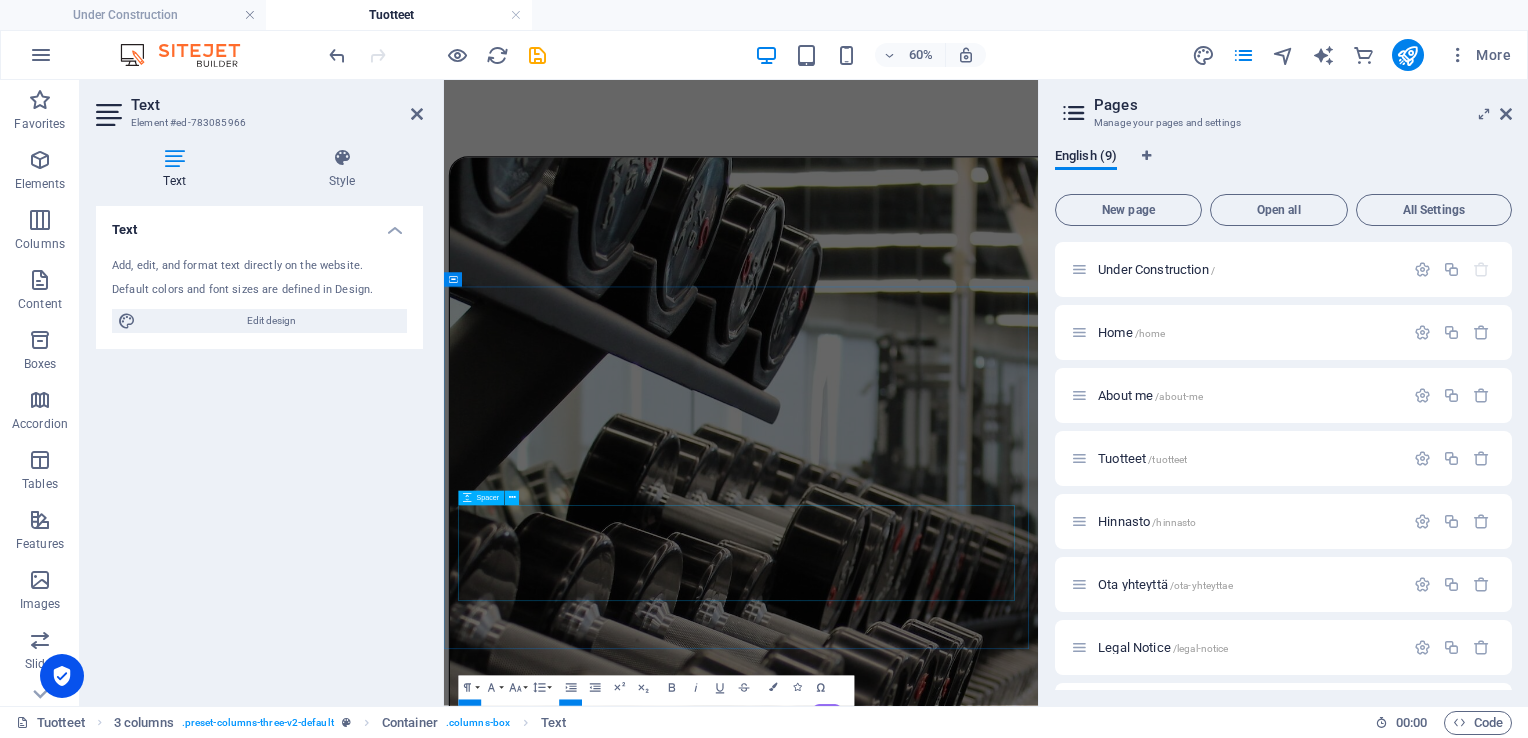 scroll, scrollTop: 4607, scrollLeft: 0, axis: vertical 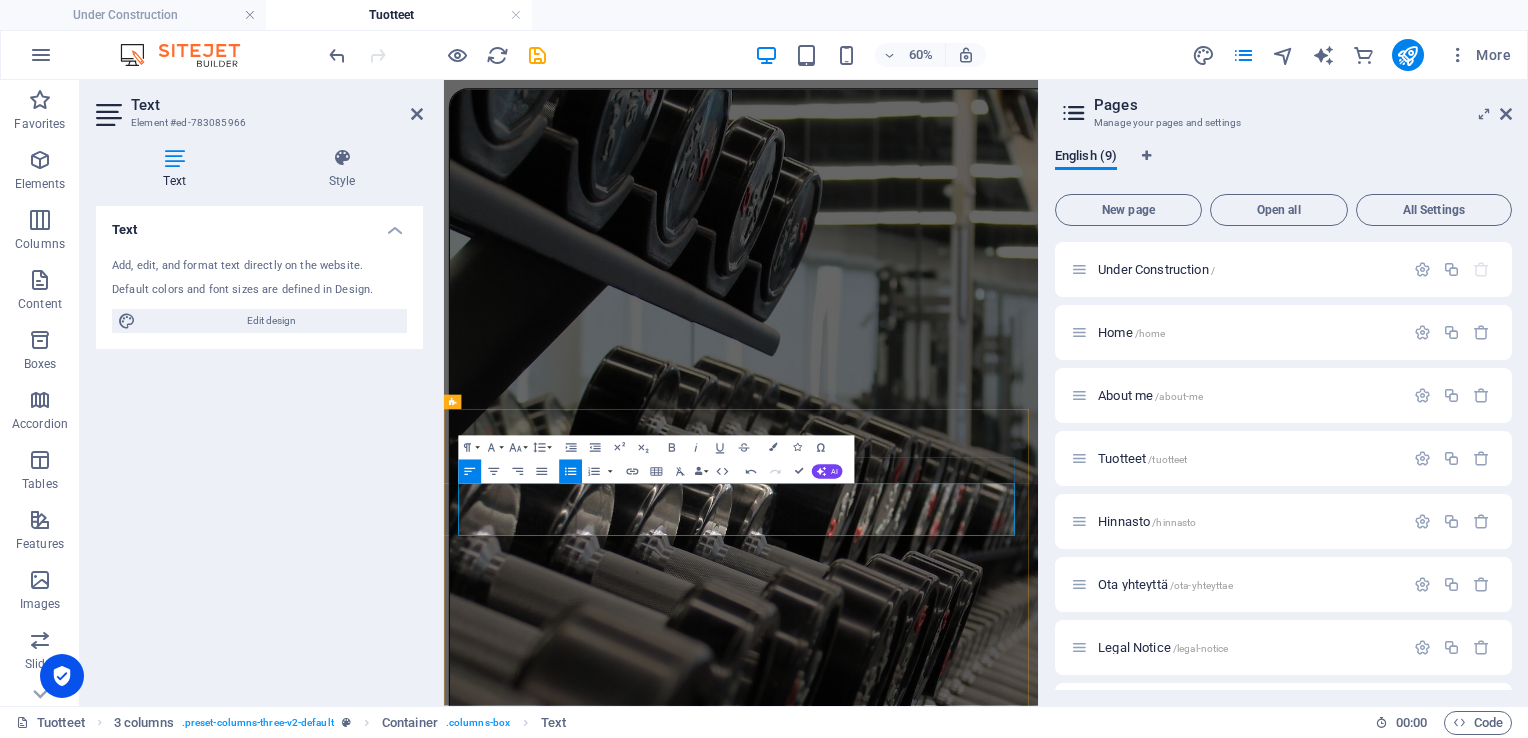 click on "Kursssi sisältää myös liikkuvuutta" at bounding box center (959, 9128) 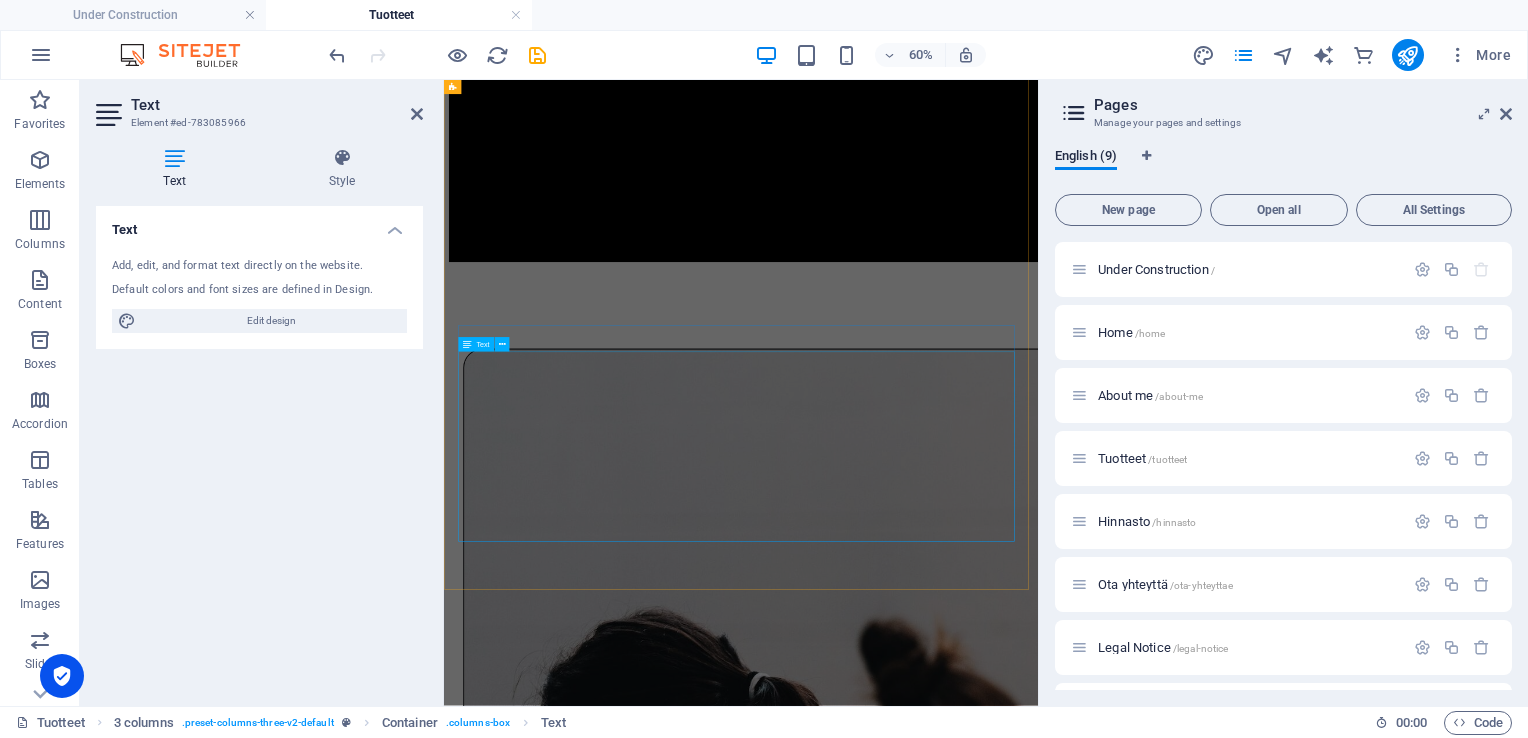 scroll, scrollTop: 2007, scrollLeft: 0, axis: vertical 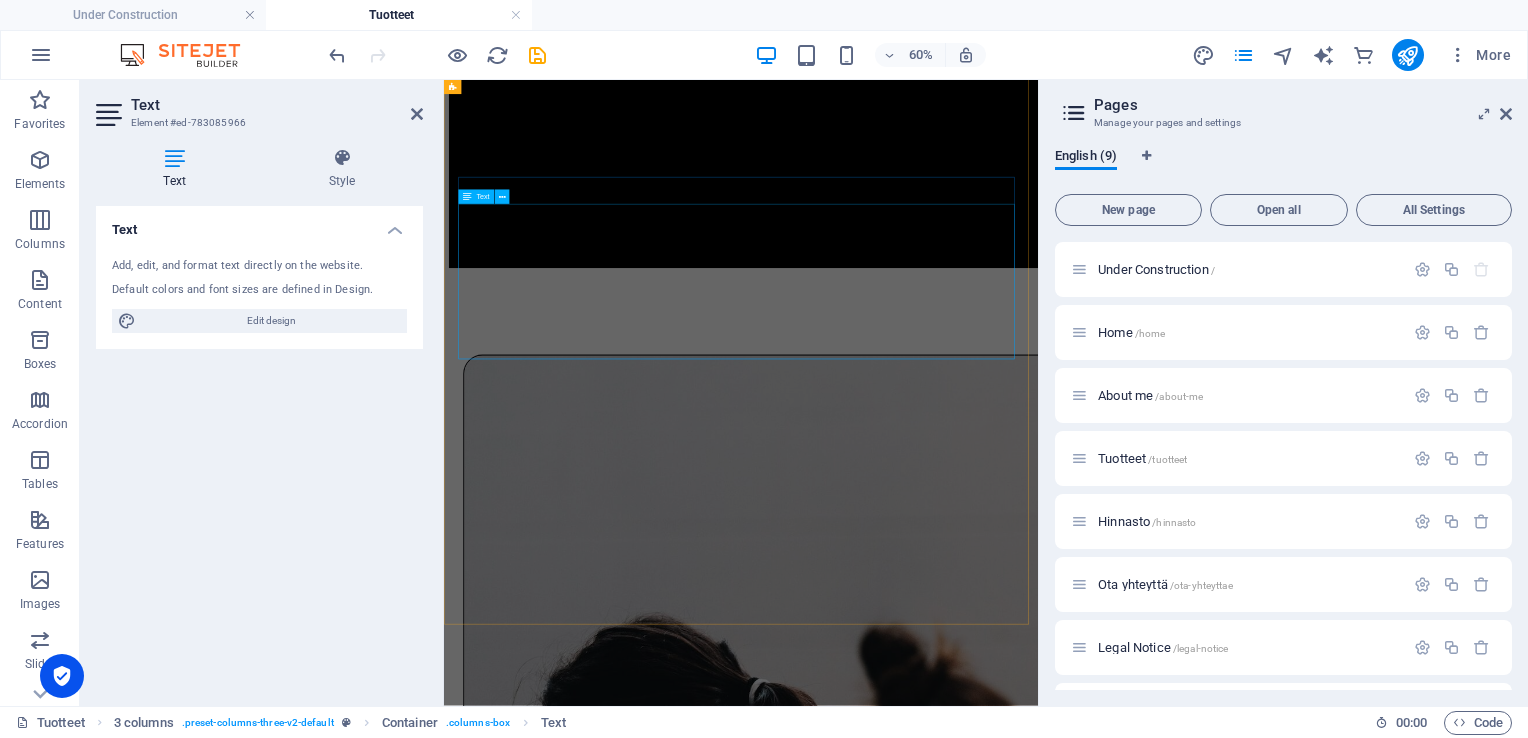 click on "Sopii sinulle, joka osaat Crossfitin perusliikkeet ja uinnin siten, että erilaisa harjoitteita kykenee altaassa suorittamaan (ei kovin vaativia).  Jos tavoitteena on tehostaa hetkellisesti omaa harjoittelua (esim. tavoitteena kilpailut) tai selkeä ärsykkeen muutos on paikallaan. Olet valmis sitoutumaan määrällisesti ja tehoiltaan kohtalaisen kuormittavaan harjoitteluun (sis palauttavia harjoituksia). Kurssi sisältää alussa ja lopussa teams / vast. tapaamisen  Kurssilla on mahdollista järjestää lähivalmennuksia eri sopimuksen mukaan. Kurssin kesto on 2 kuukautta. Hinta: 400€" at bounding box center [939, 5227] 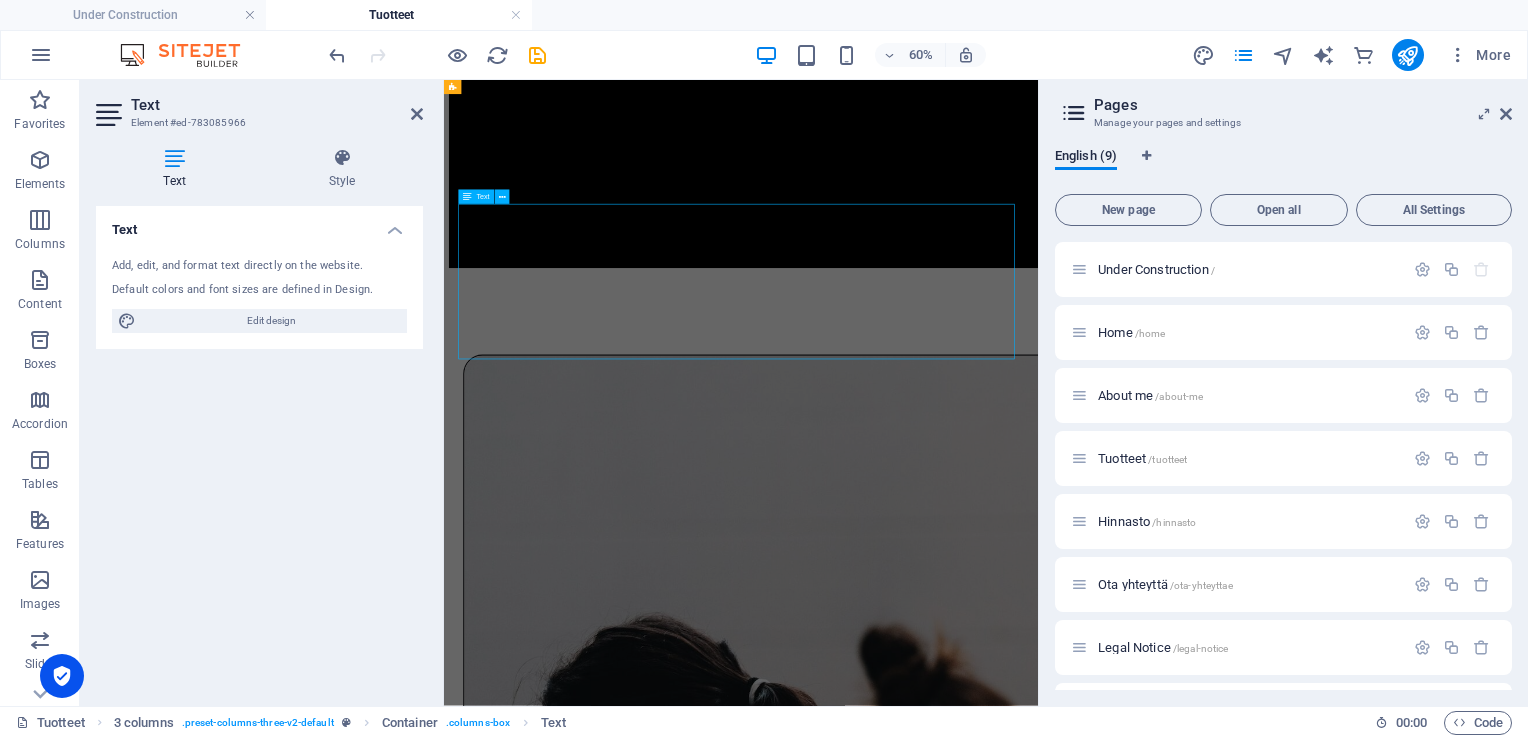 click on "Sopii sinulle, joka osaat Crossfitin perusliikkeet ja uinnin siten, että erilaisa harjoitteita kykenee altaassa suorittamaan (ei kovin vaativia).  Jos tavoitteena on tehostaa hetkellisesti omaa harjoittelua (esim. tavoitteena kilpailut) tai selkeä ärsykkeen muutos on paikallaan. Olet valmis sitoutumaan määrällisesti ja tehoiltaan kohtalaisen kuormittavaan harjoitteluun (sis palauttavia harjoituksia). Kurssi sisältää alussa ja lopussa teams / vast. tapaamisen  Kurssilla on mahdollista järjestää lähivalmennuksia eri sopimuksen mukaan. Kurssin kesto on 2 kuukautta. Hinta: 400€" at bounding box center [939, 5227] 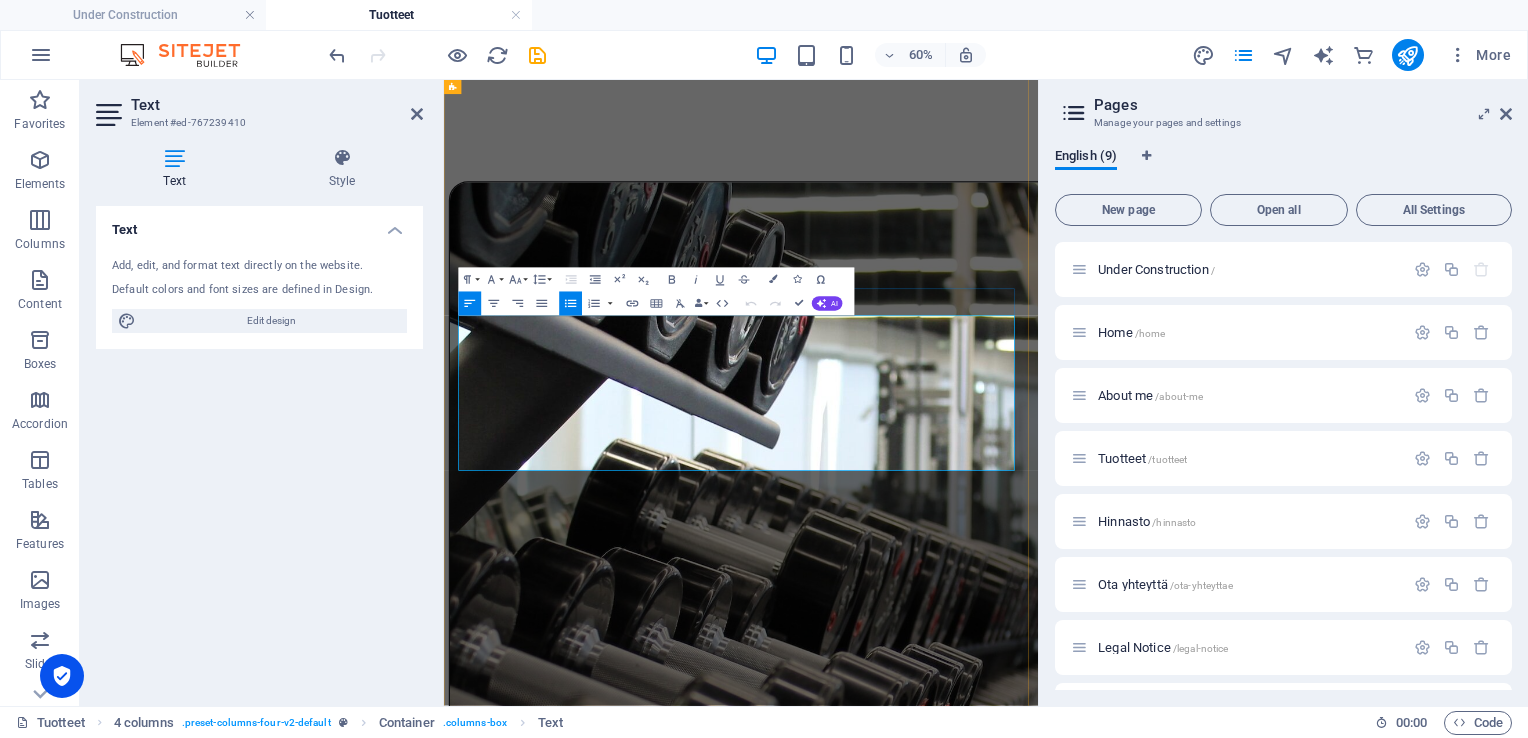 scroll, scrollTop: 1821, scrollLeft: 0, axis: vertical 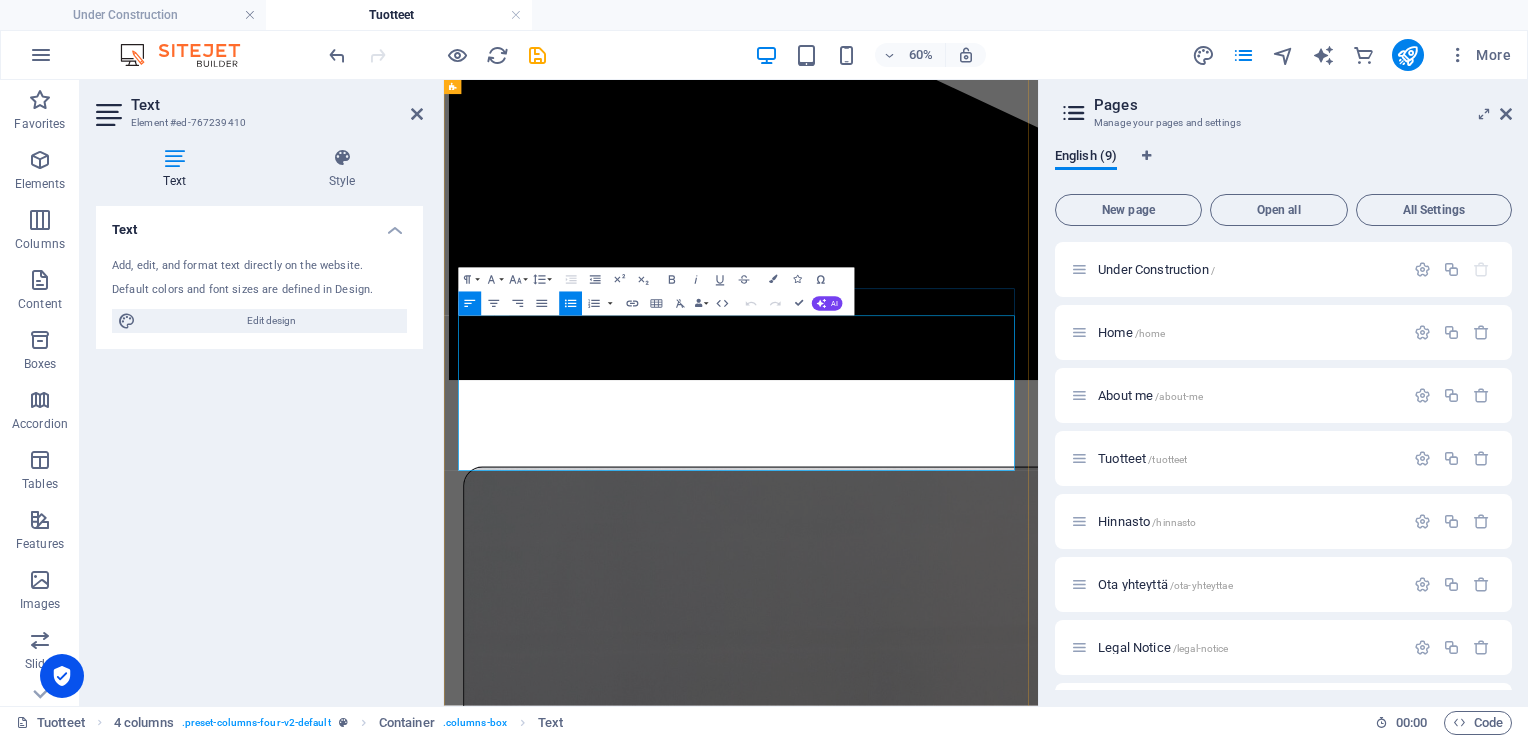 drag, startPoint x: 1042, startPoint y: 624, endPoint x: 724, endPoint y: 636, distance: 318.22635 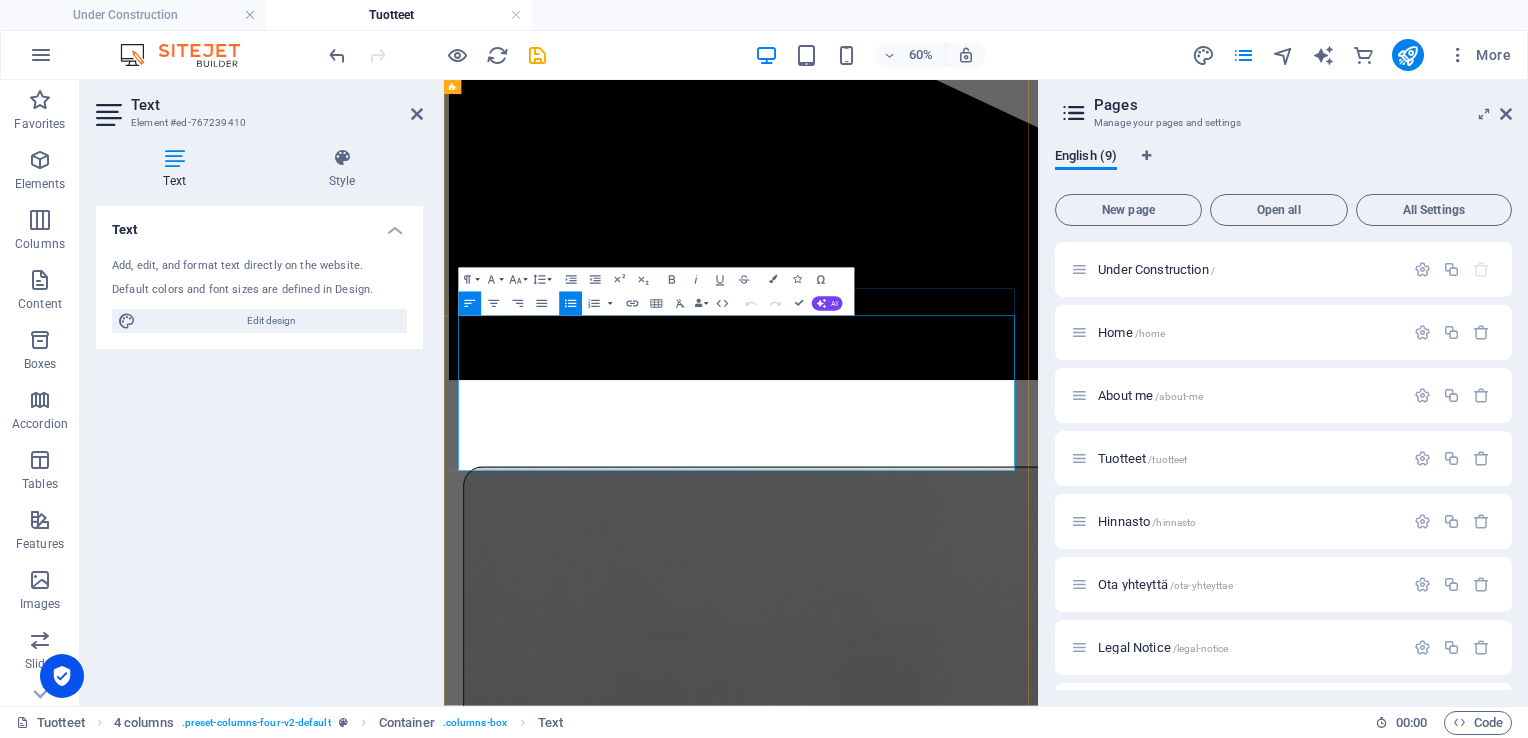 drag, startPoint x: 1185, startPoint y: 660, endPoint x: 492, endPoint y: 632, distance: 693.5654 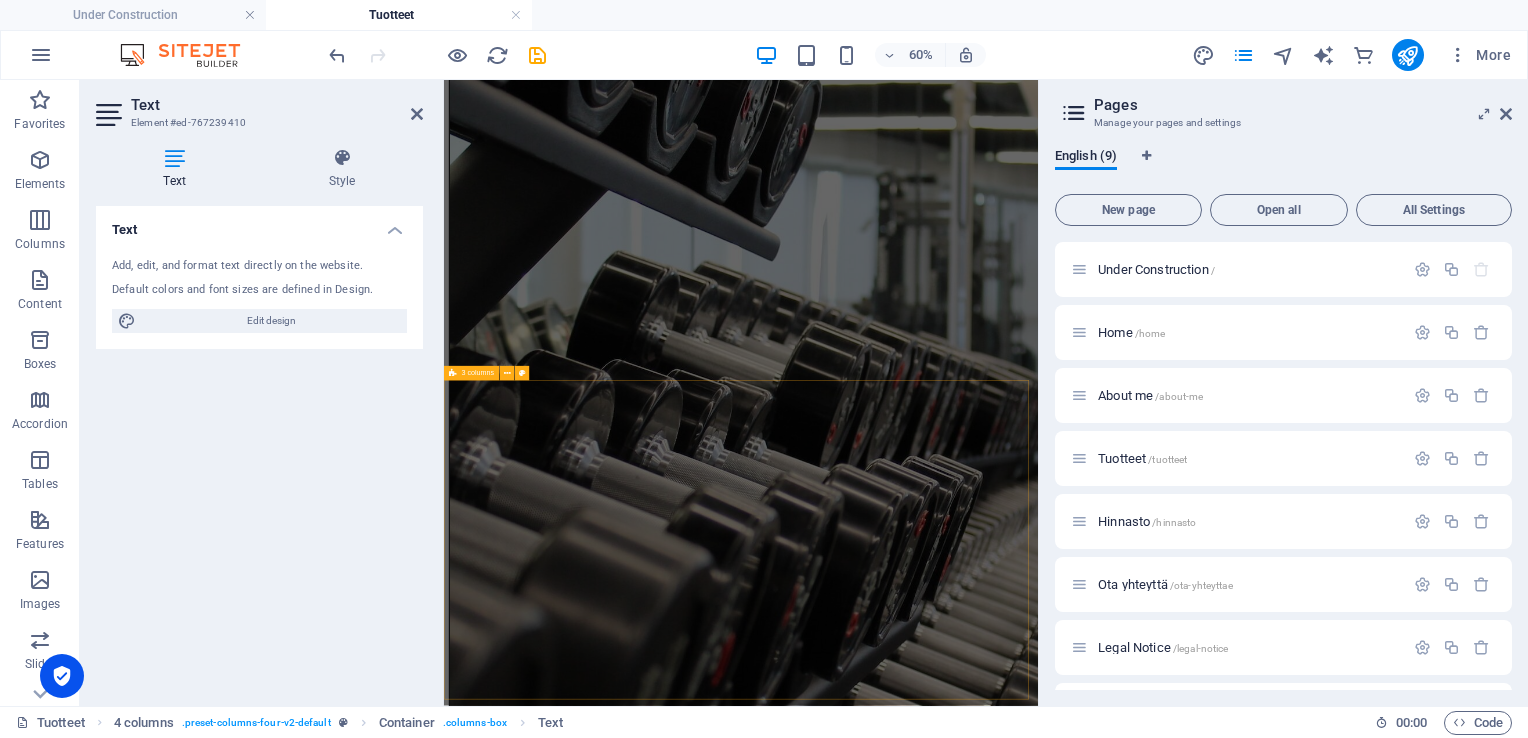 scroll, scrollTop: 4821, scrollLeft: 0, axis: vertical 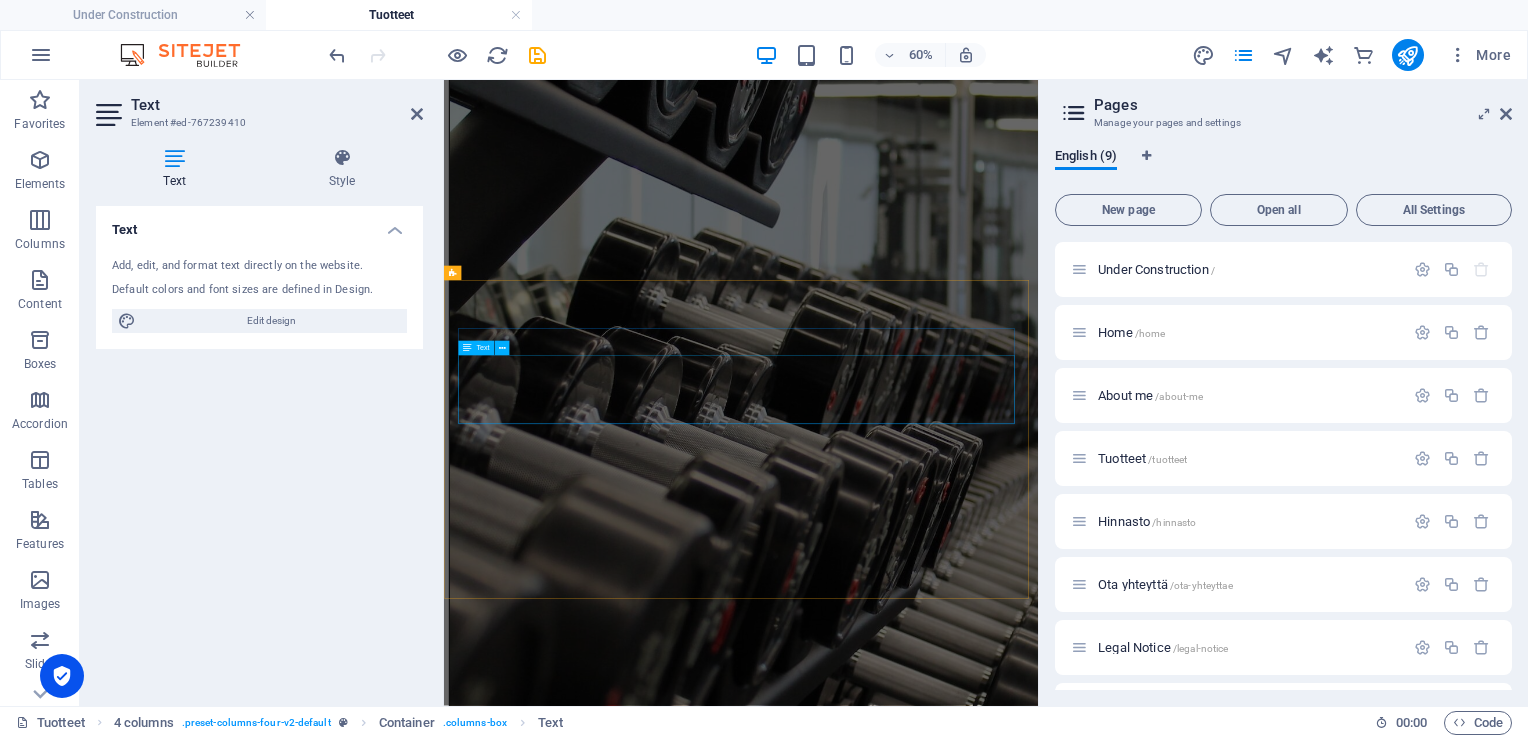 click on "Sopii sinulle joka mietit aloittavasi crossfit omaisen harjoittelun. Liikkeiden ei tarvitse olla entuudestaan tuttuja. Kurssi sisältää myös liikkuvuutta ja kehon huoltoa edistäviä liikkeitä ja harjoitteita." at bounding box center [939, 8914] 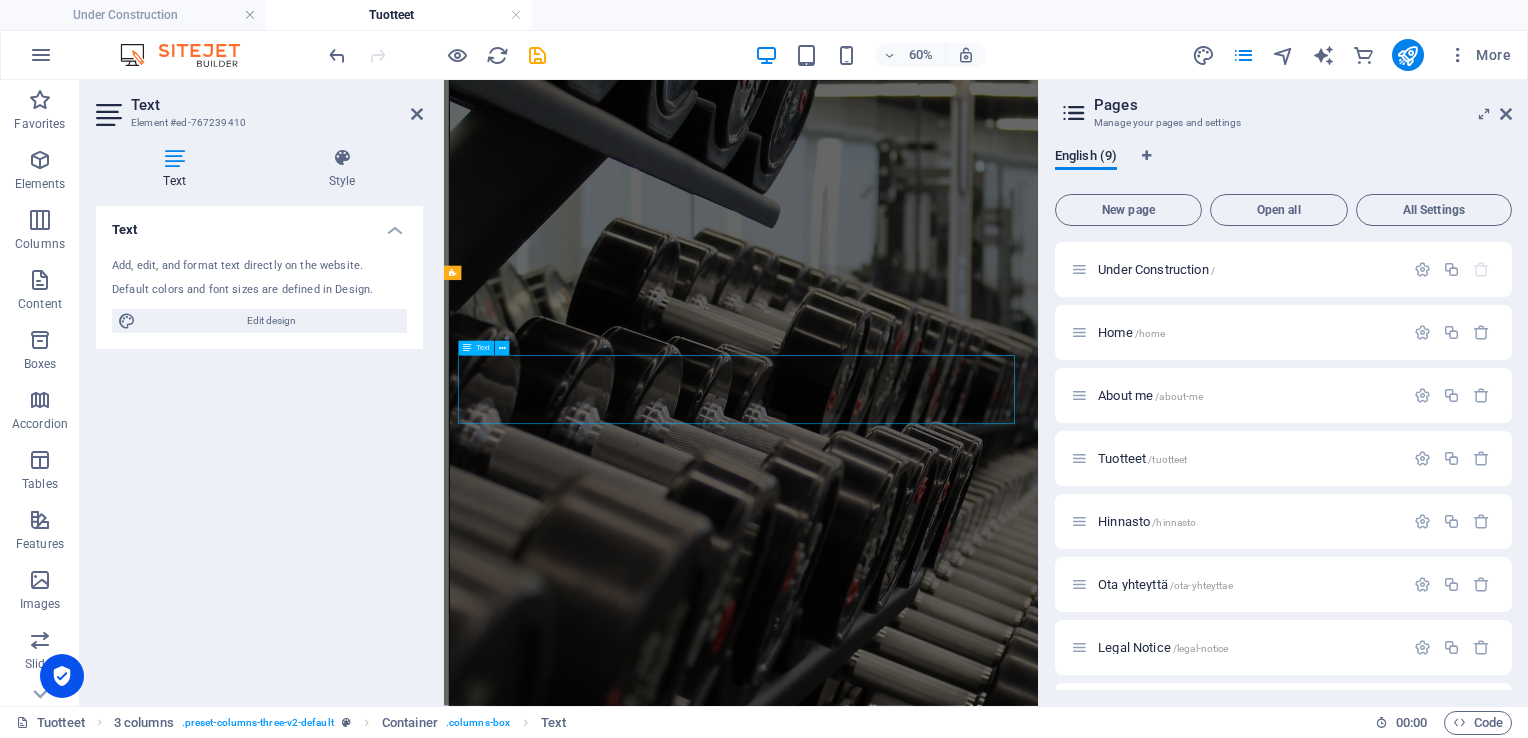 click on "Sopii sinulle joka mietit aloittavasi crossfit omaisen harjoittelun. Liikkeiden ei tarvitse olla entuudestaan tuttuja. Kurssi sisältää myös liikkuvuutta ja kehon huoltoa edistäviä liikkeitä ja harjoitteita." at bounding box center (939, 8914) 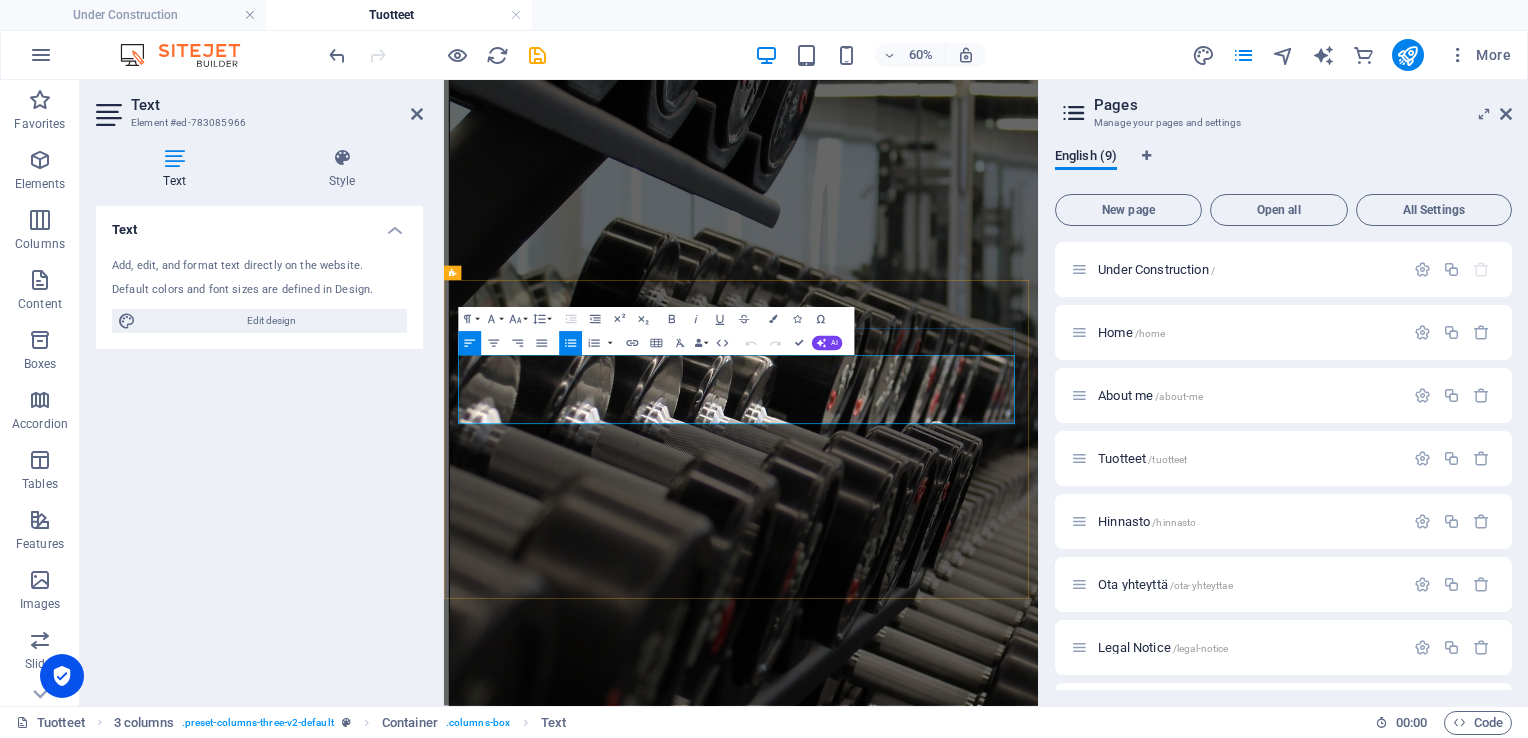 click at bounding box center (959, 8932) 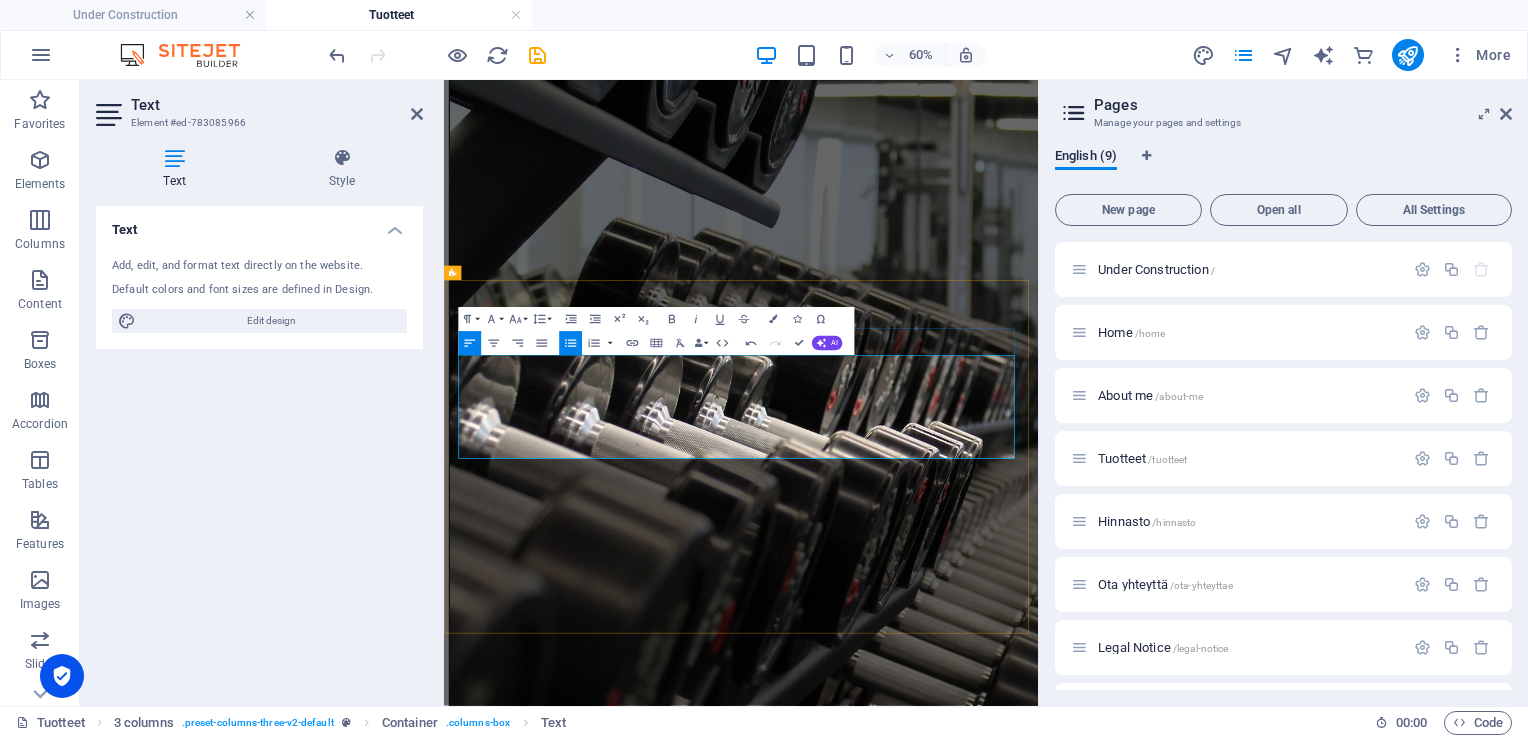type 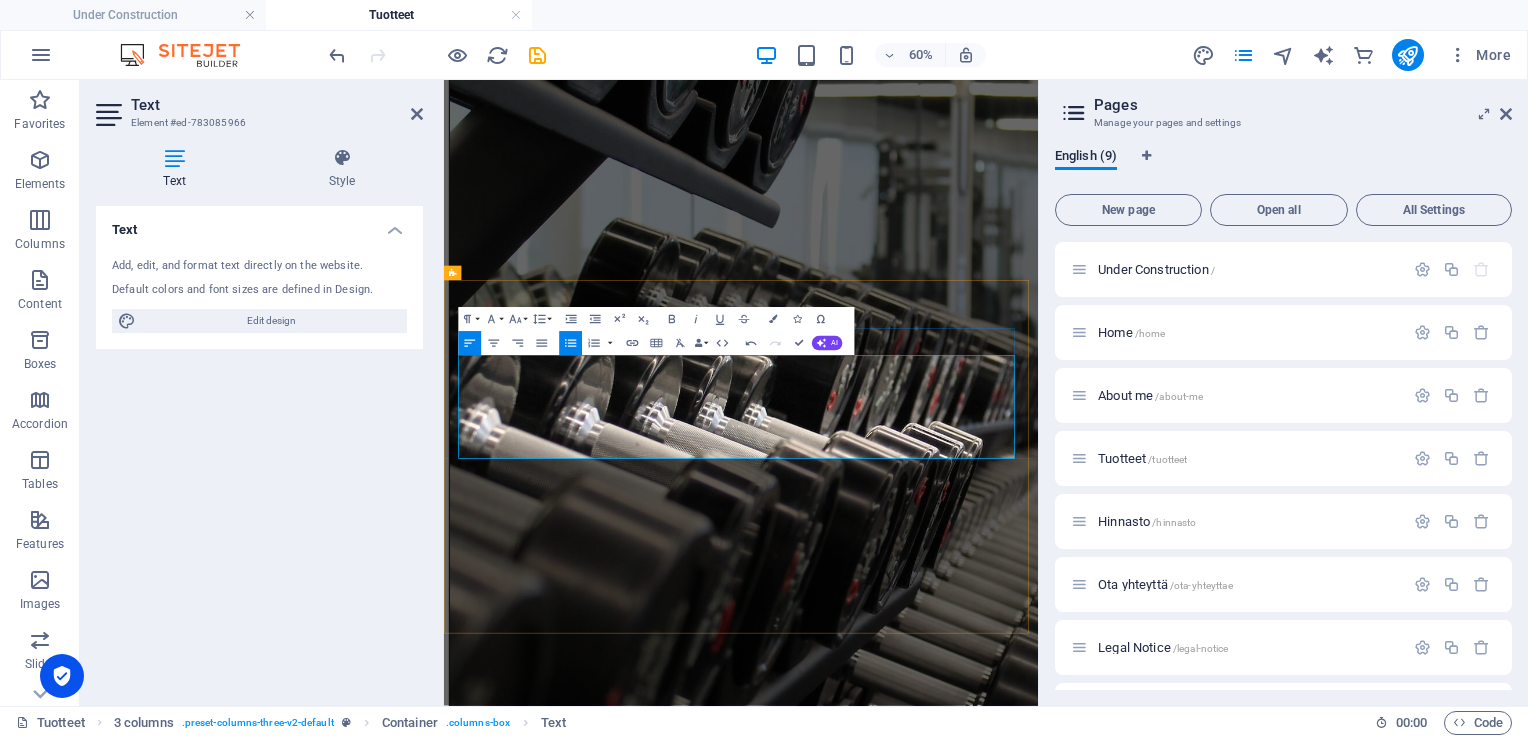 drag, startPoint x: 526, startPoint y: 703, endPoint x: 537, endPoint y: 716, distance: 17.029387 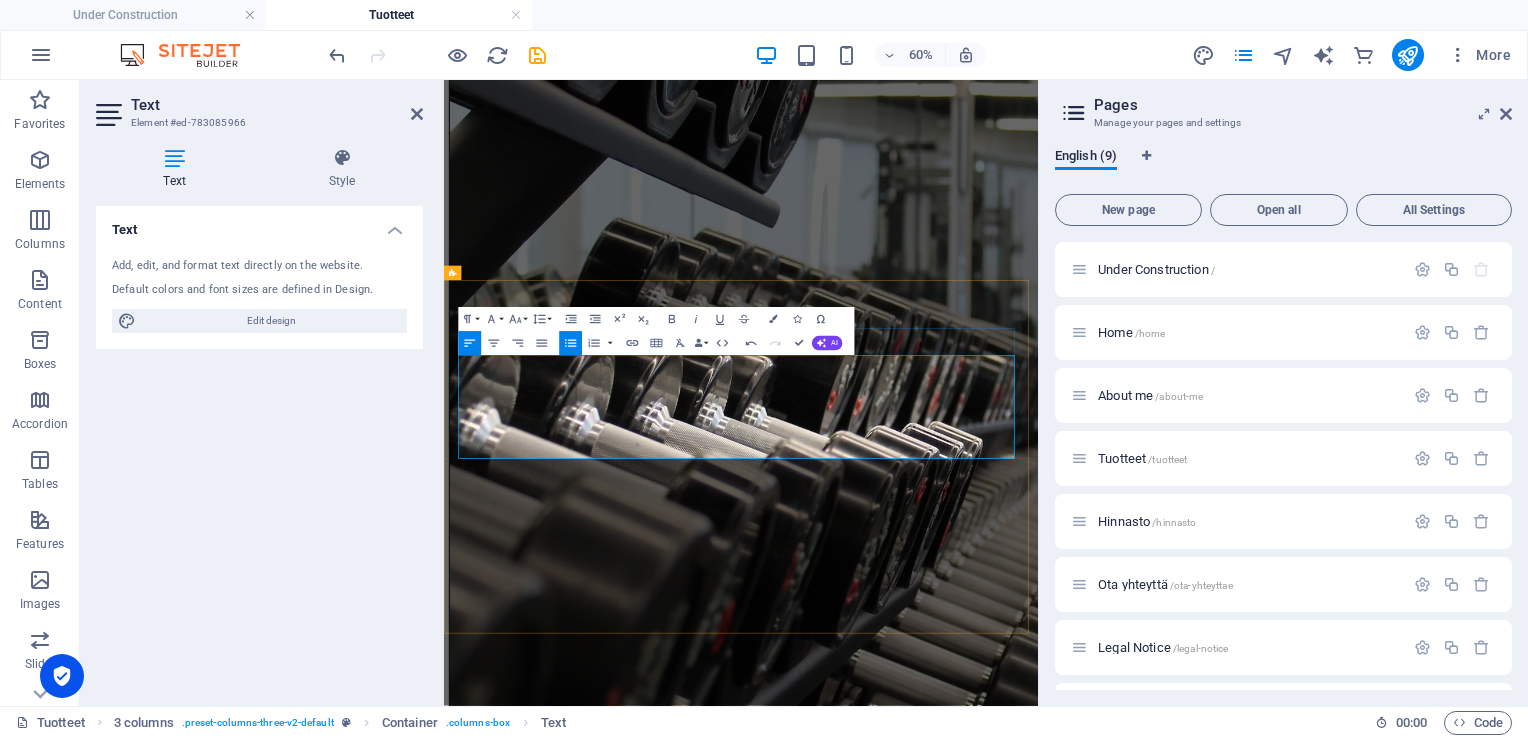 click on "4 -5 treeniä / viikko." at bounding box center [959, 8968] 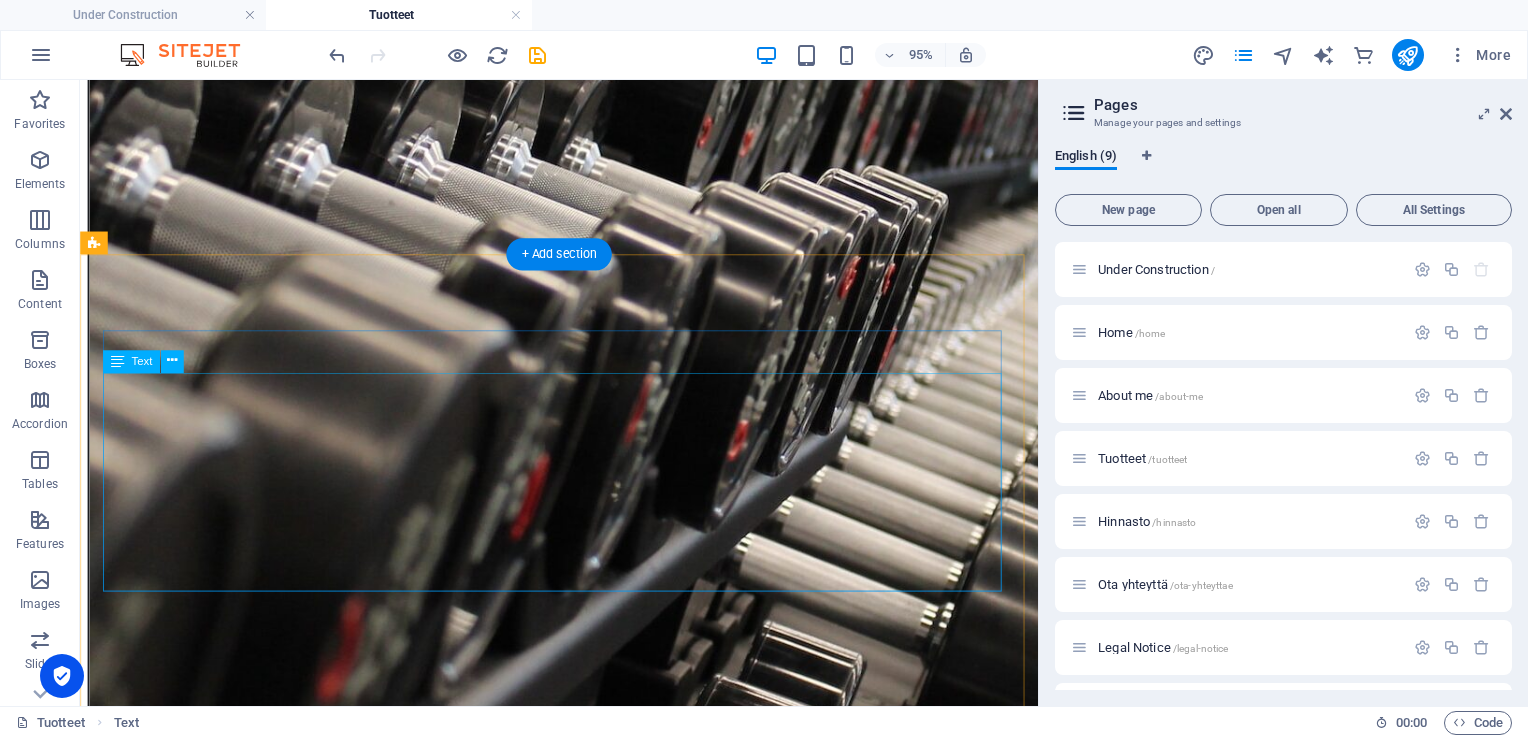 scroll, scrollTop: 4972, scrollLeft: 0, axis: vertical 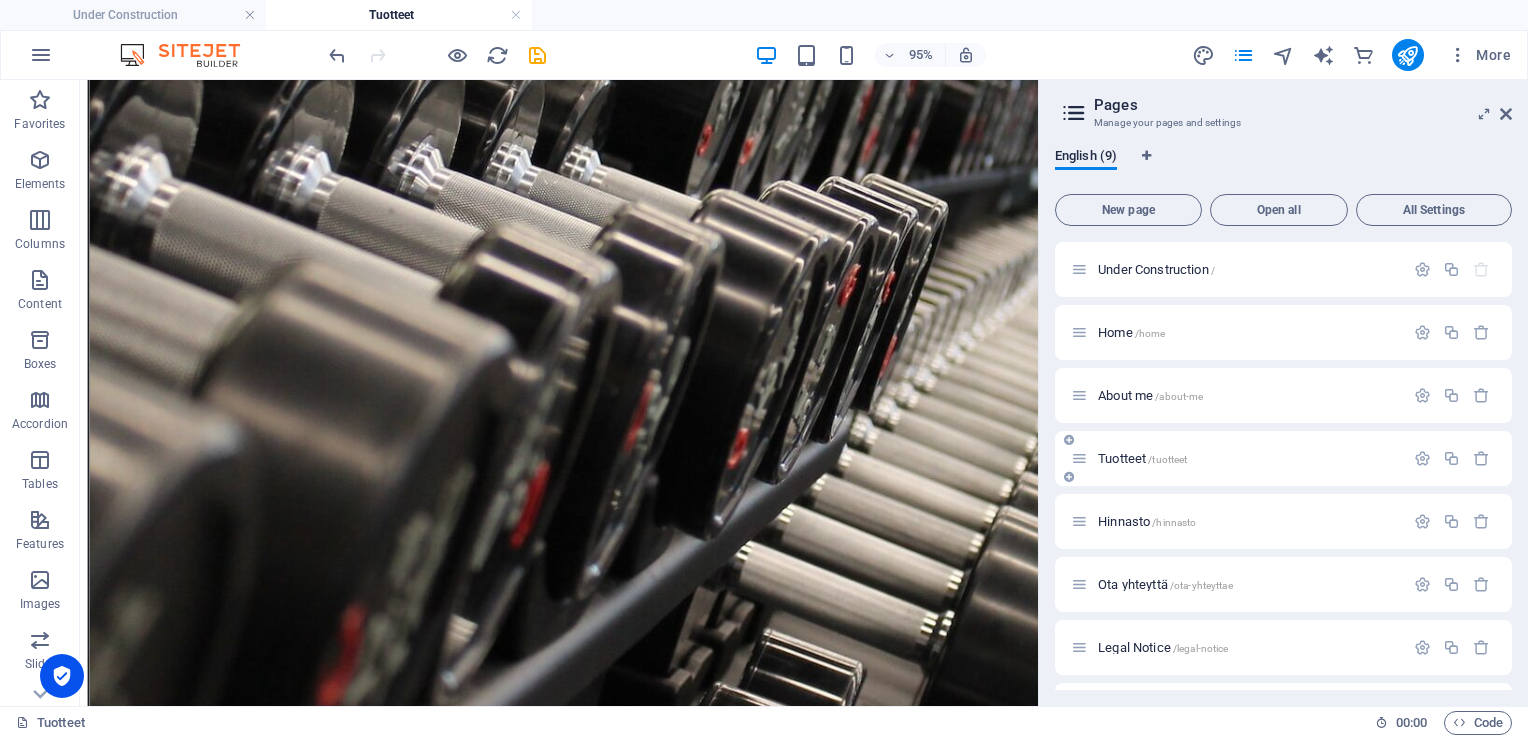click on "Tuotteet /tuotteet" at bounding box center [1142, 458] 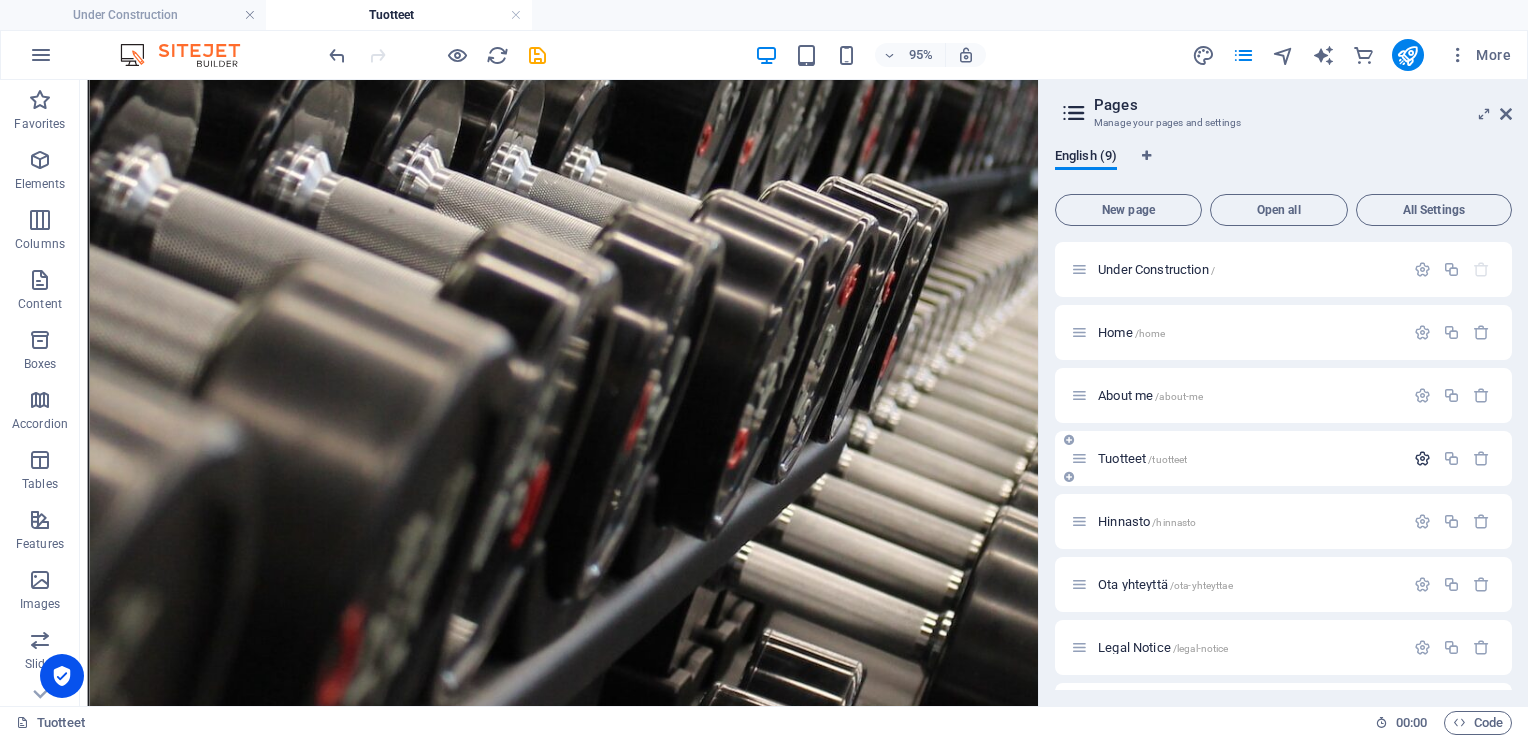 click at bounding box center [1422, 458] 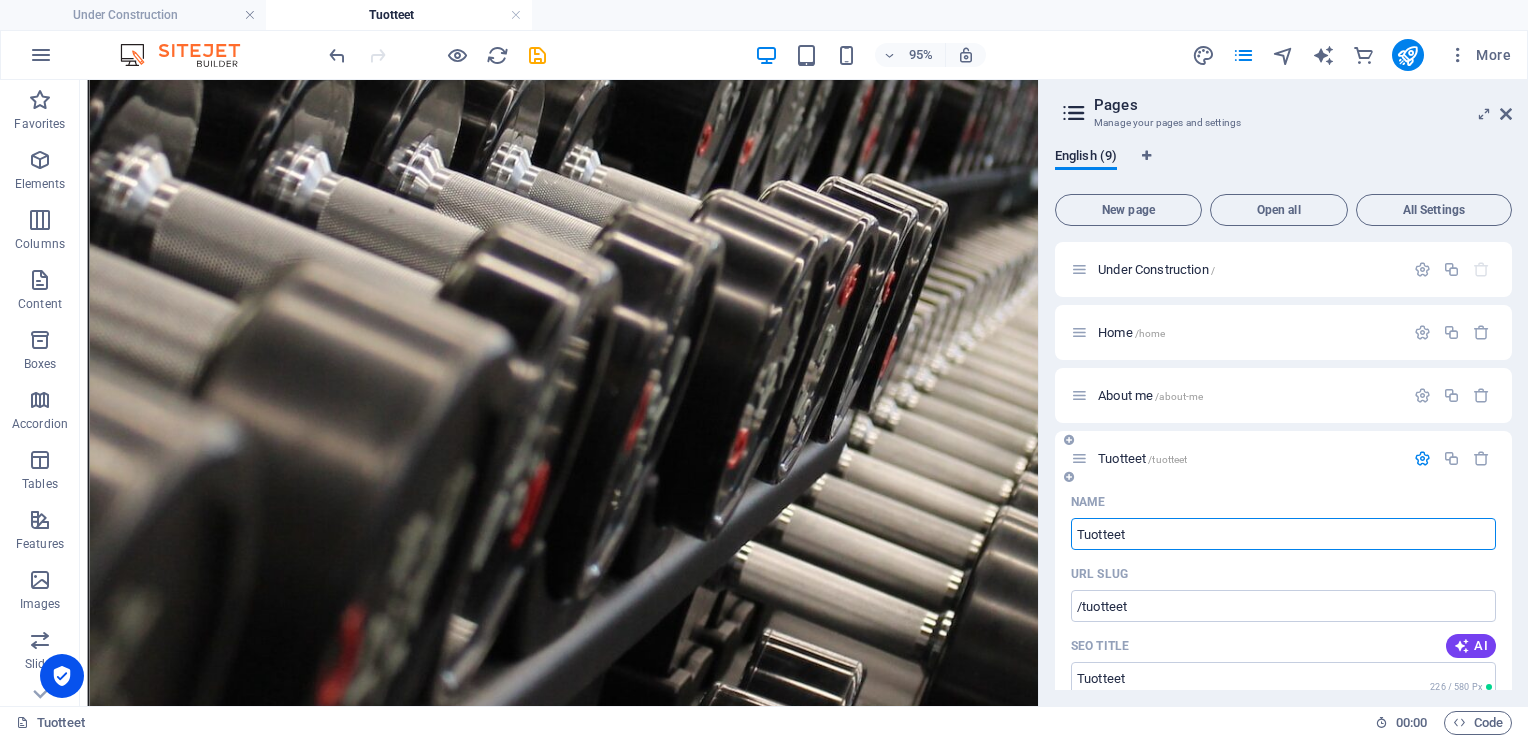 click on "Tuotteet" at bounding box center [1283, 534] 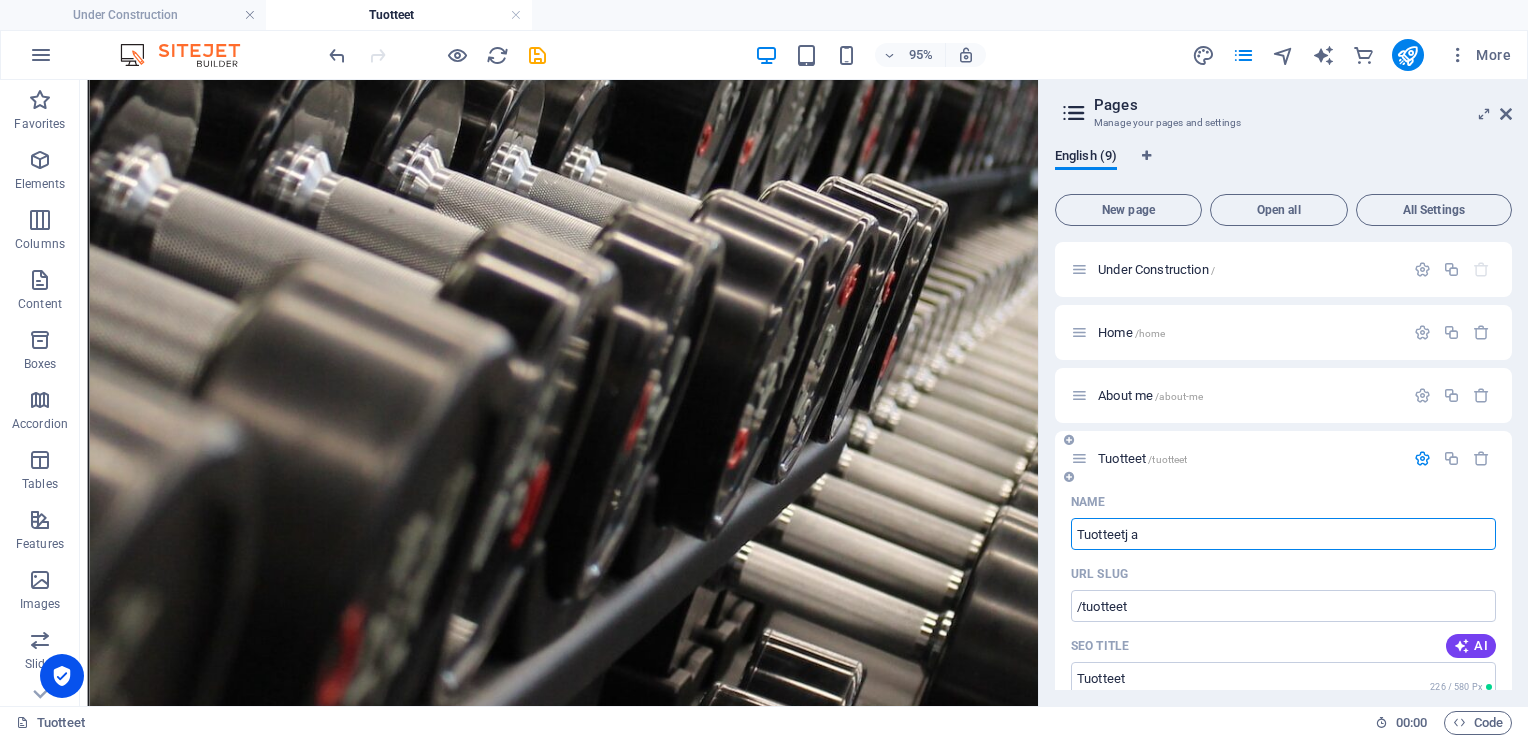 type on "Tuotteetj a" 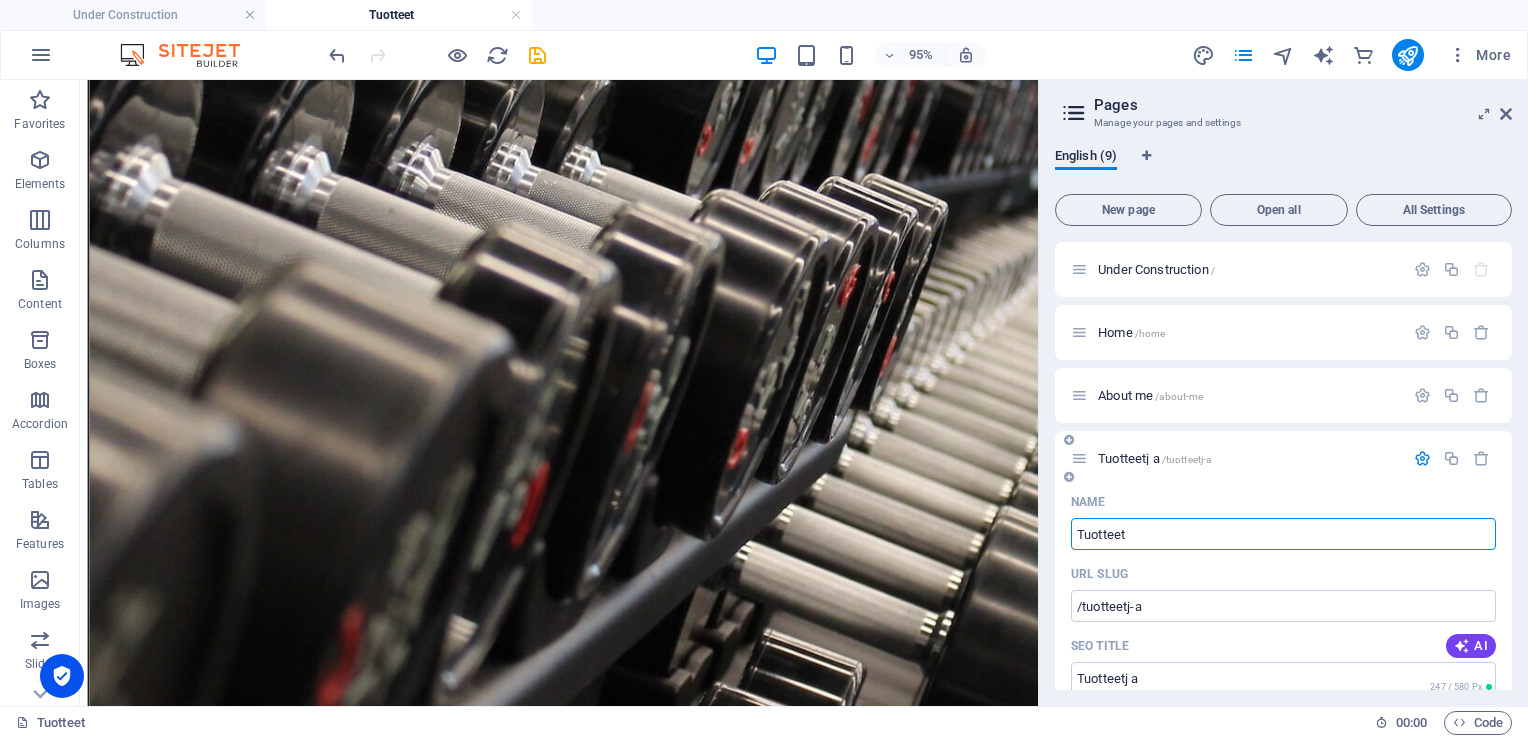 type on "Tuotteet" 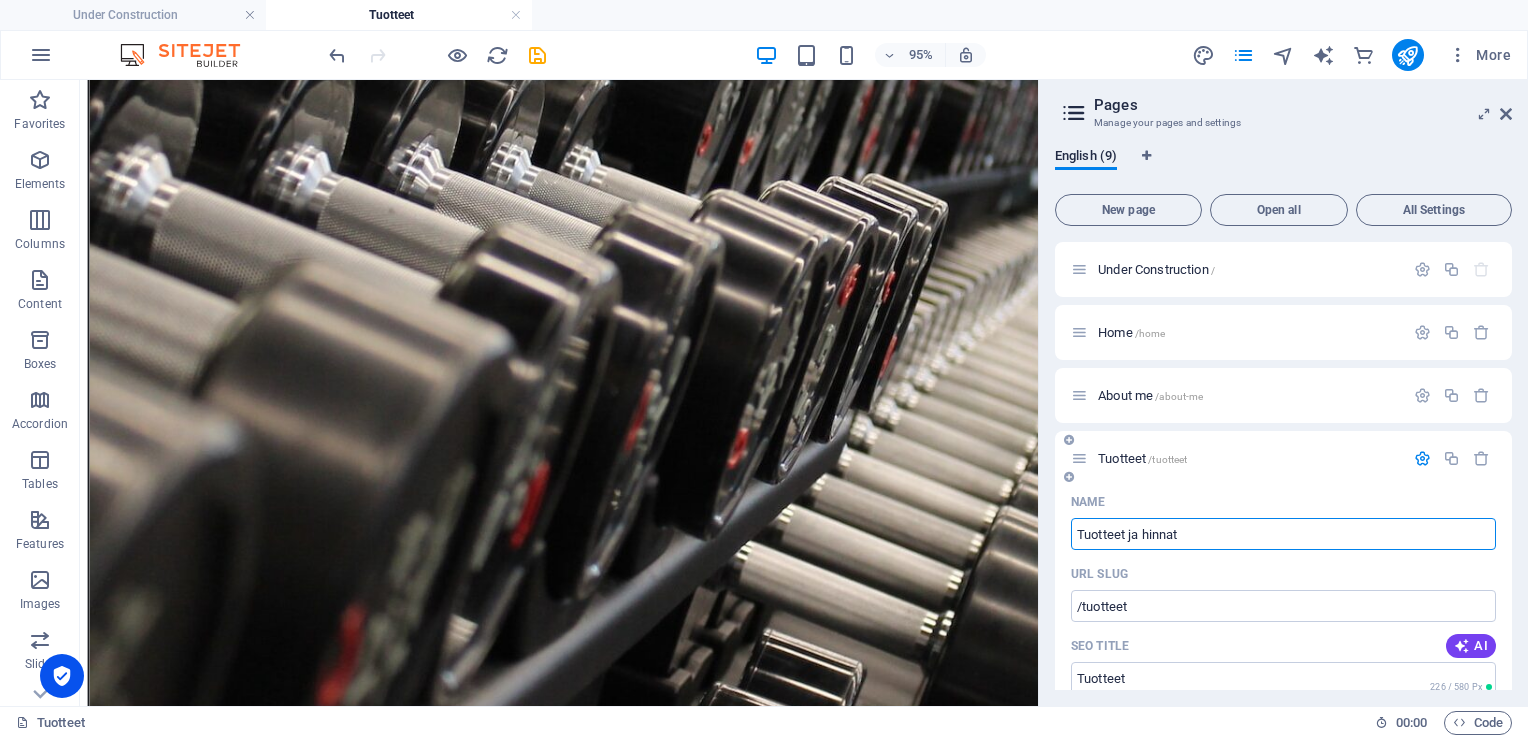 type on "Tuotteet ja hinnat" 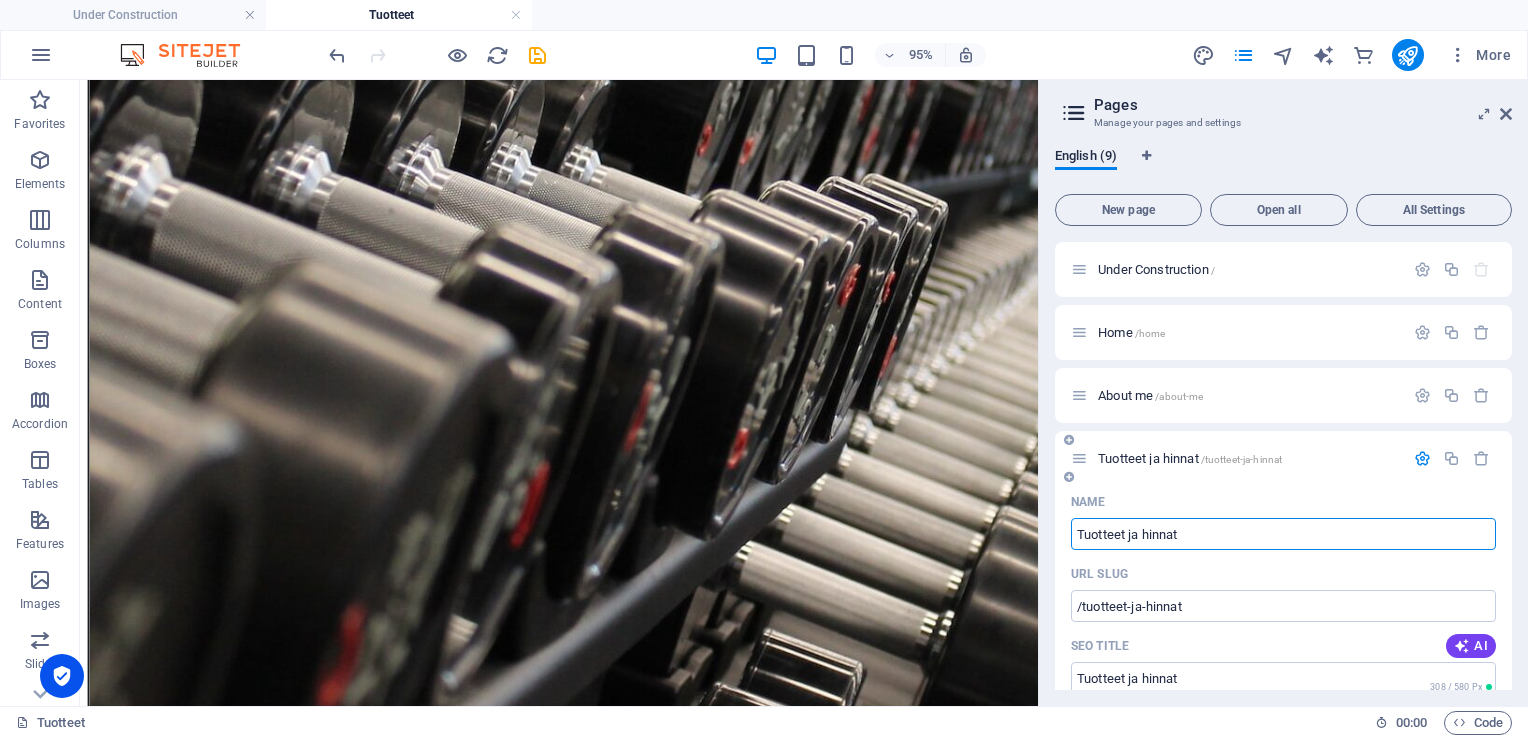 type on "Tuotteet ja hinnat" 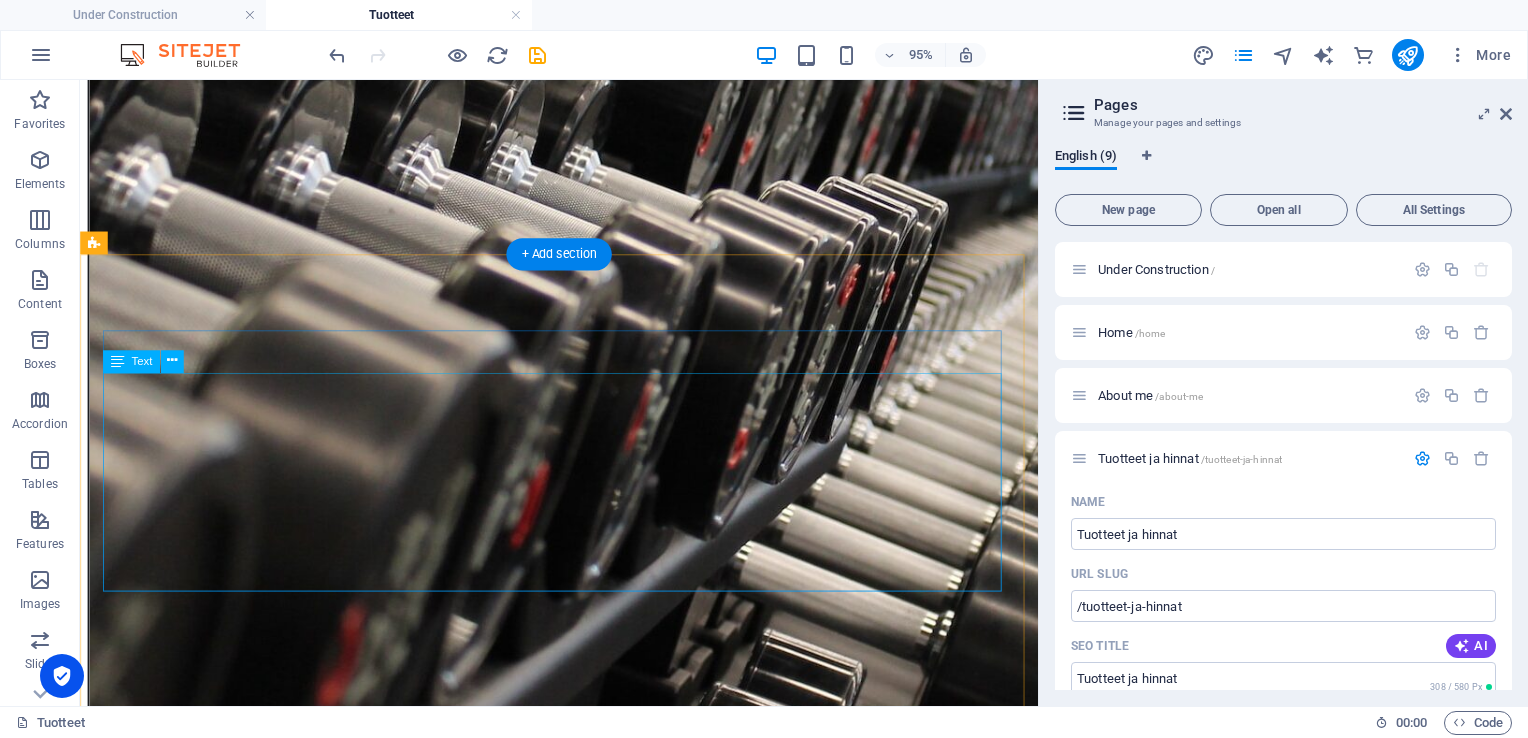 click on "Sopii sinulle joka mietit aloittavasi crossfit omaisen harjoittelun. Liikkeiden ei tarvitse olla entuudestaan tuttuja. Kurssi sisältää myös liikkuvuutta ja kehon huoltoa edistäviä liikkeitä ja harjoitteita. Kurssi sisältää alussa ja lopussa teams / vast. tapaamisen  Kurssilla on mahdollista järjestää lähivalmennuksia eri sopimuksen mukaan. 4 -5 treeniä / viikko. Kesto 3 kuukautta. Hinta: 550€" at bounding box center [584, 7773] 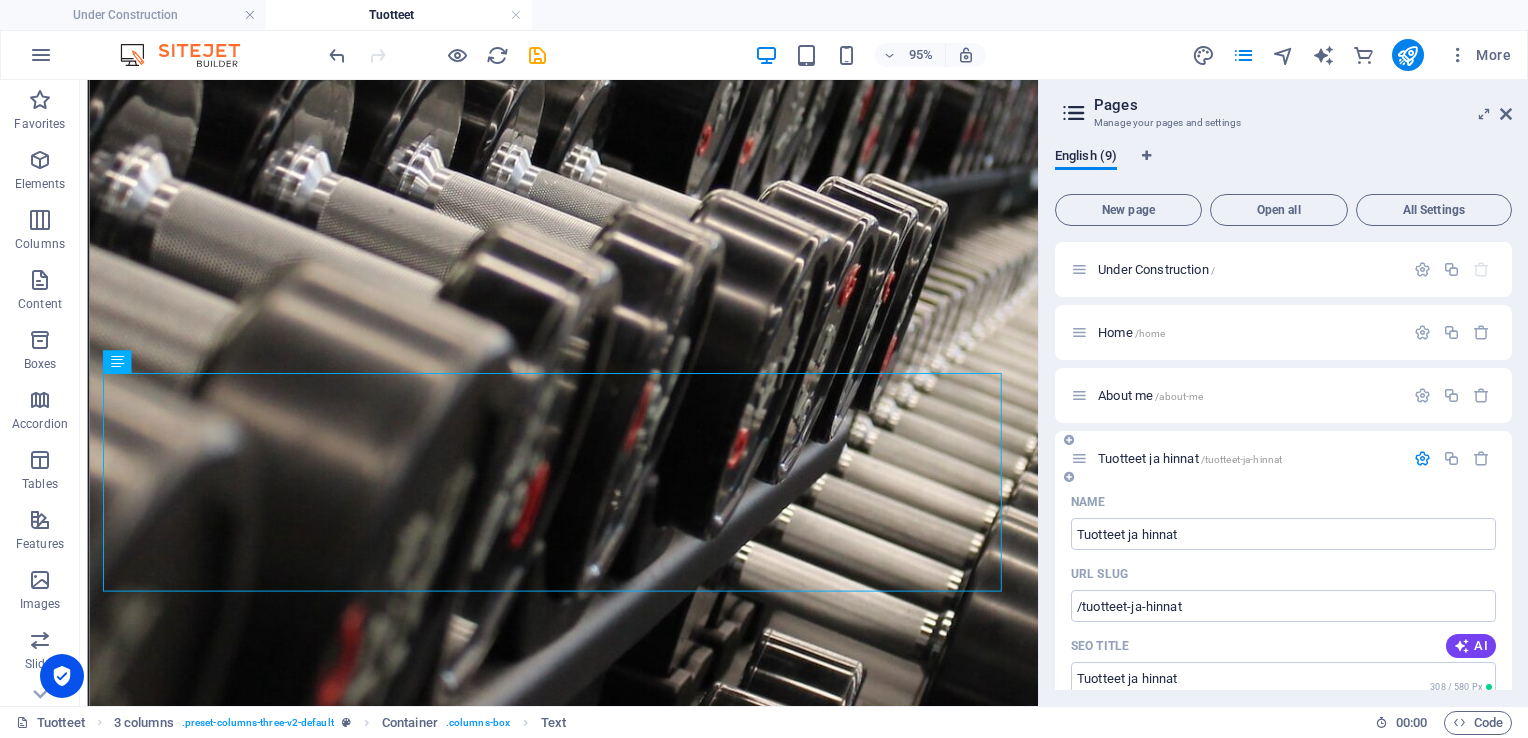 click at bounding box center (1422, 458) 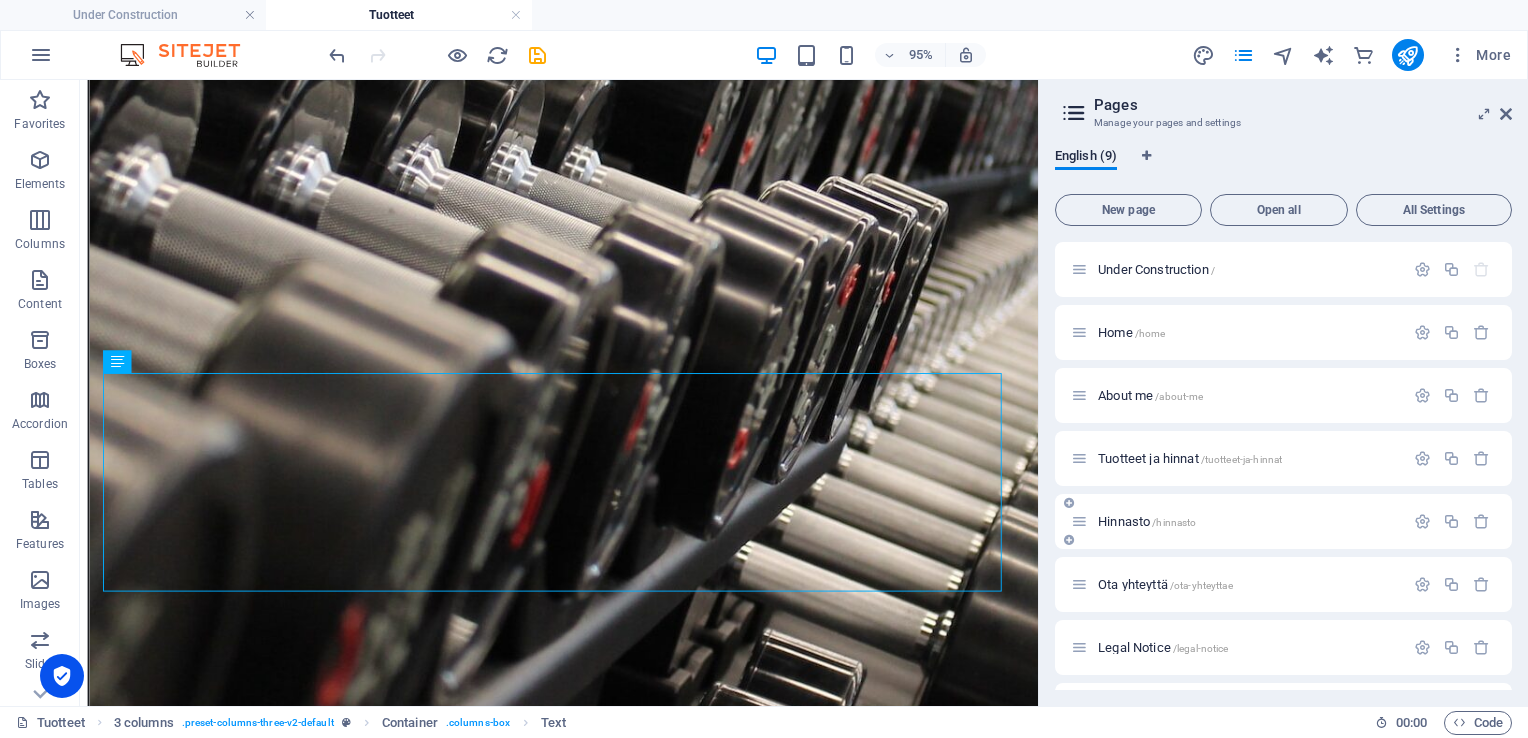 click on "Hinnasto /hinnasto" at bounding box center (1237, 521) 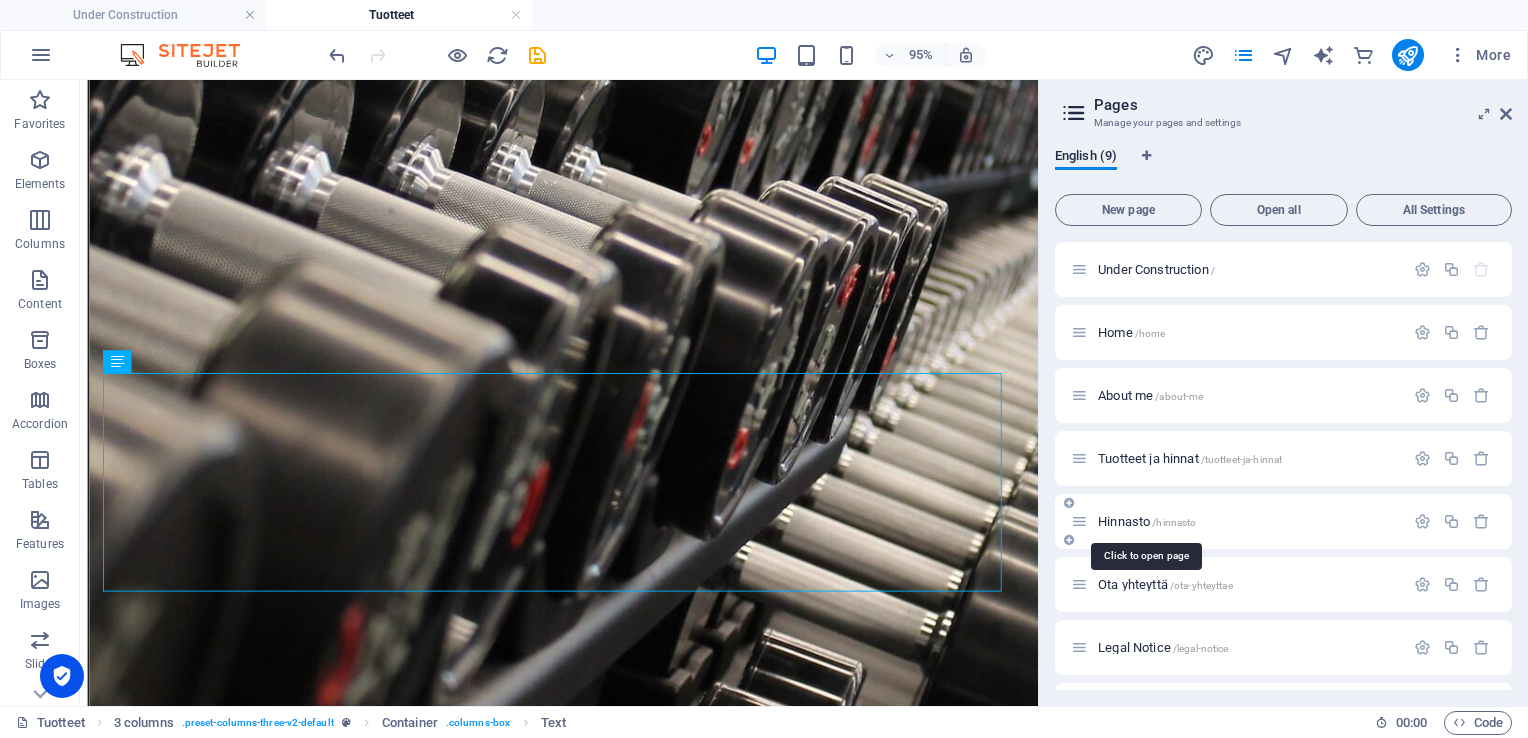 click on "Hinnasto /hinnasto" at bounding box center (1147, 521) 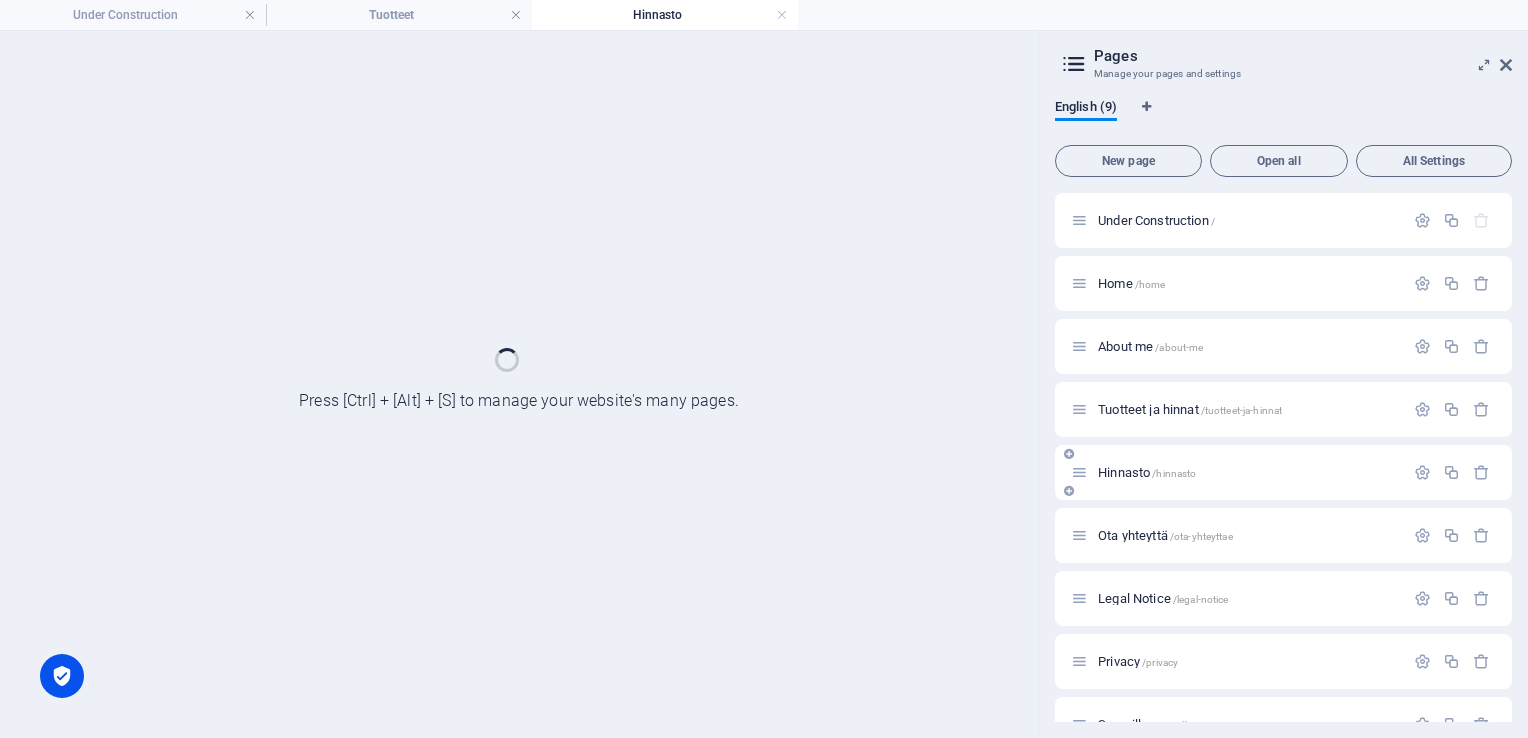 scroll, scrollTop: 0, scrollLeft: 0, axis: both 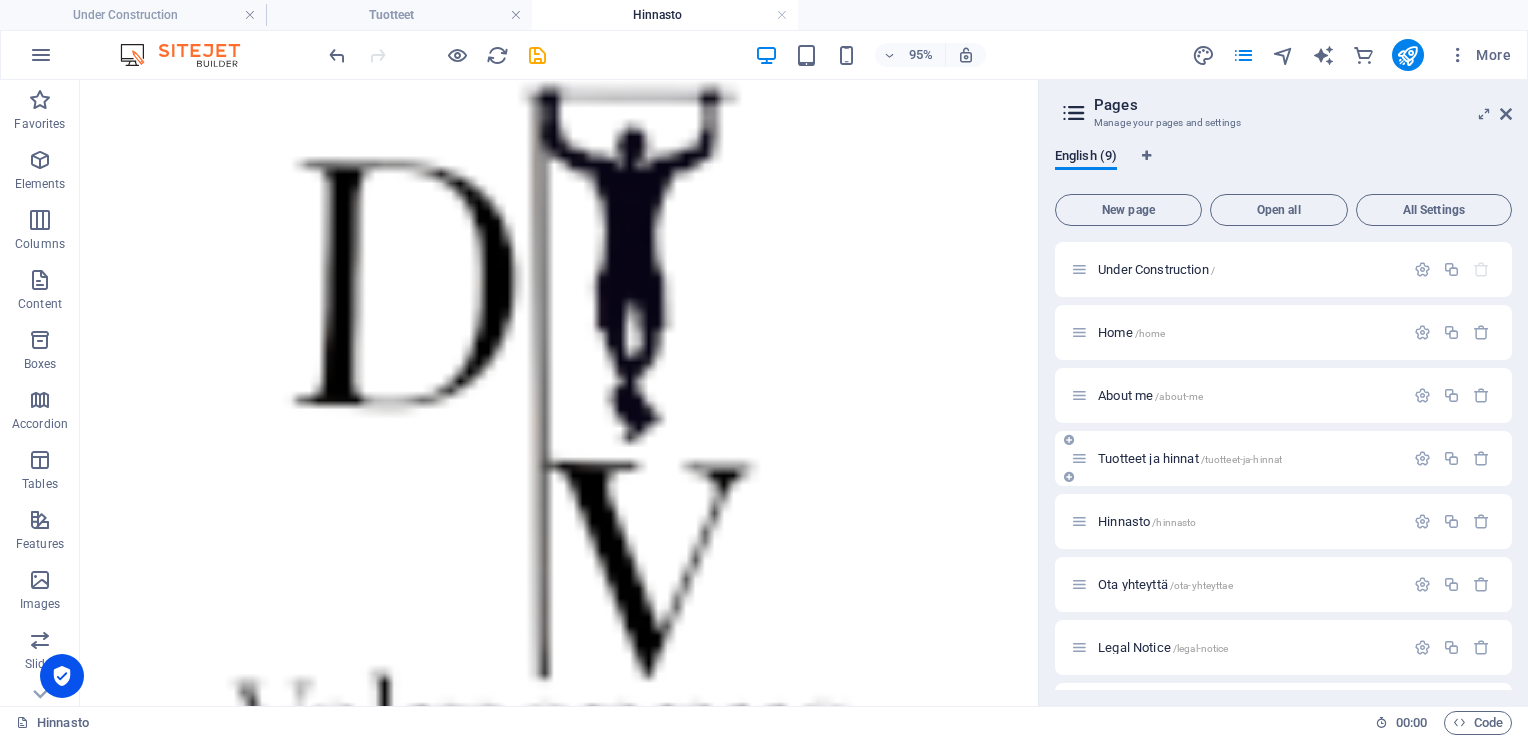 click on "Tuotteet ja hinnat /tuotteet-ja-hinnat" at bounding box center [1190, 458] 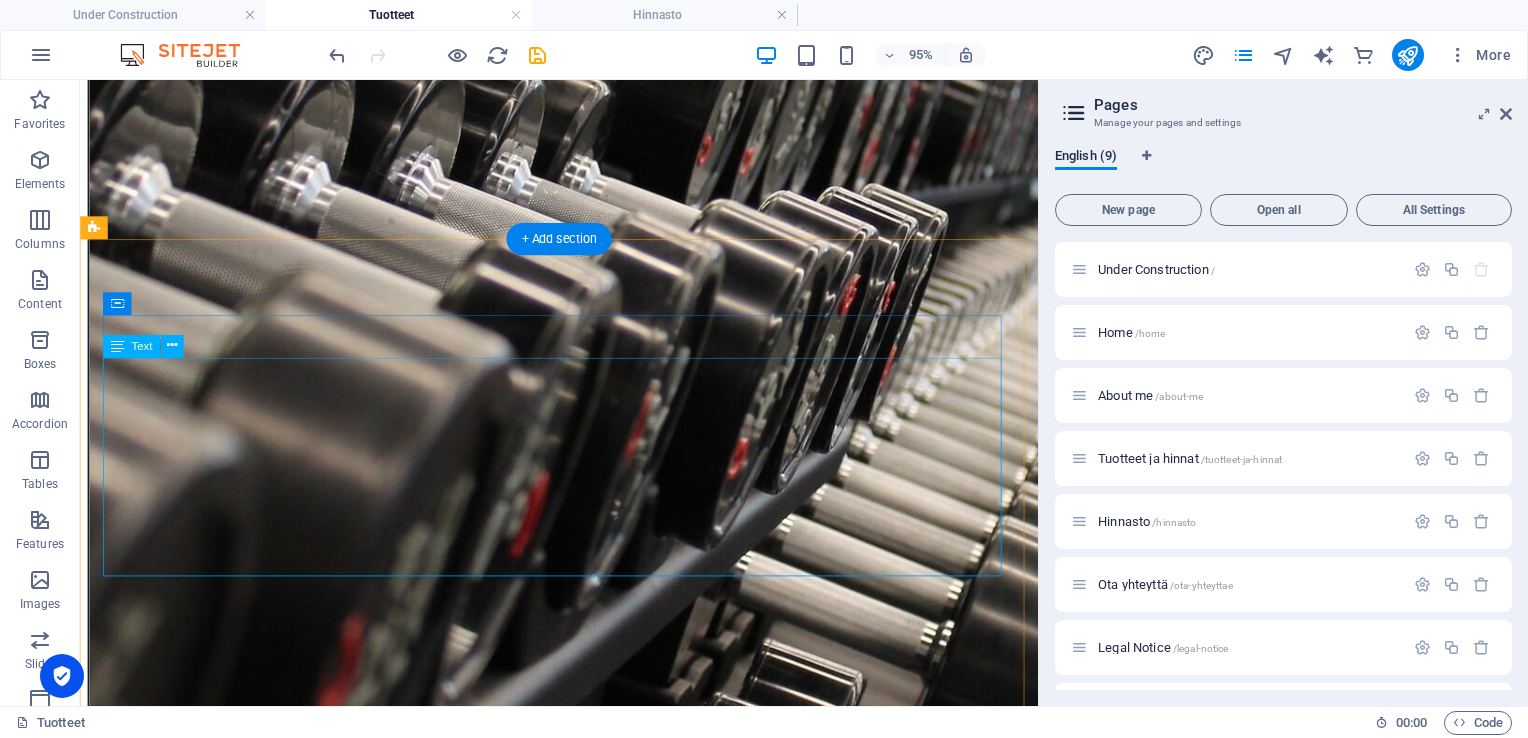 scroll, scrollTop: 5162, scrollLeft: 0, axis: vertical 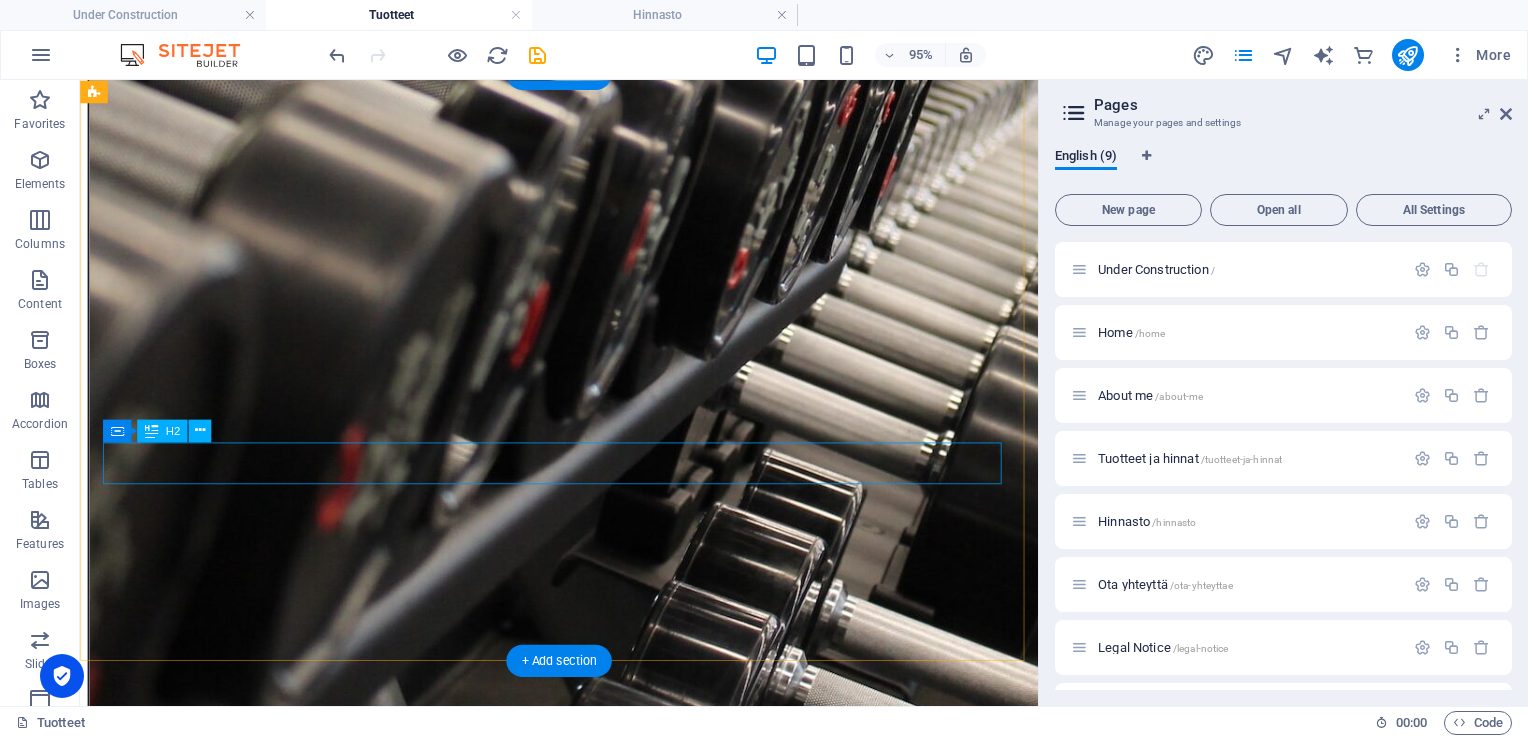 click on "New headline" at bounding box center (584, 7679) 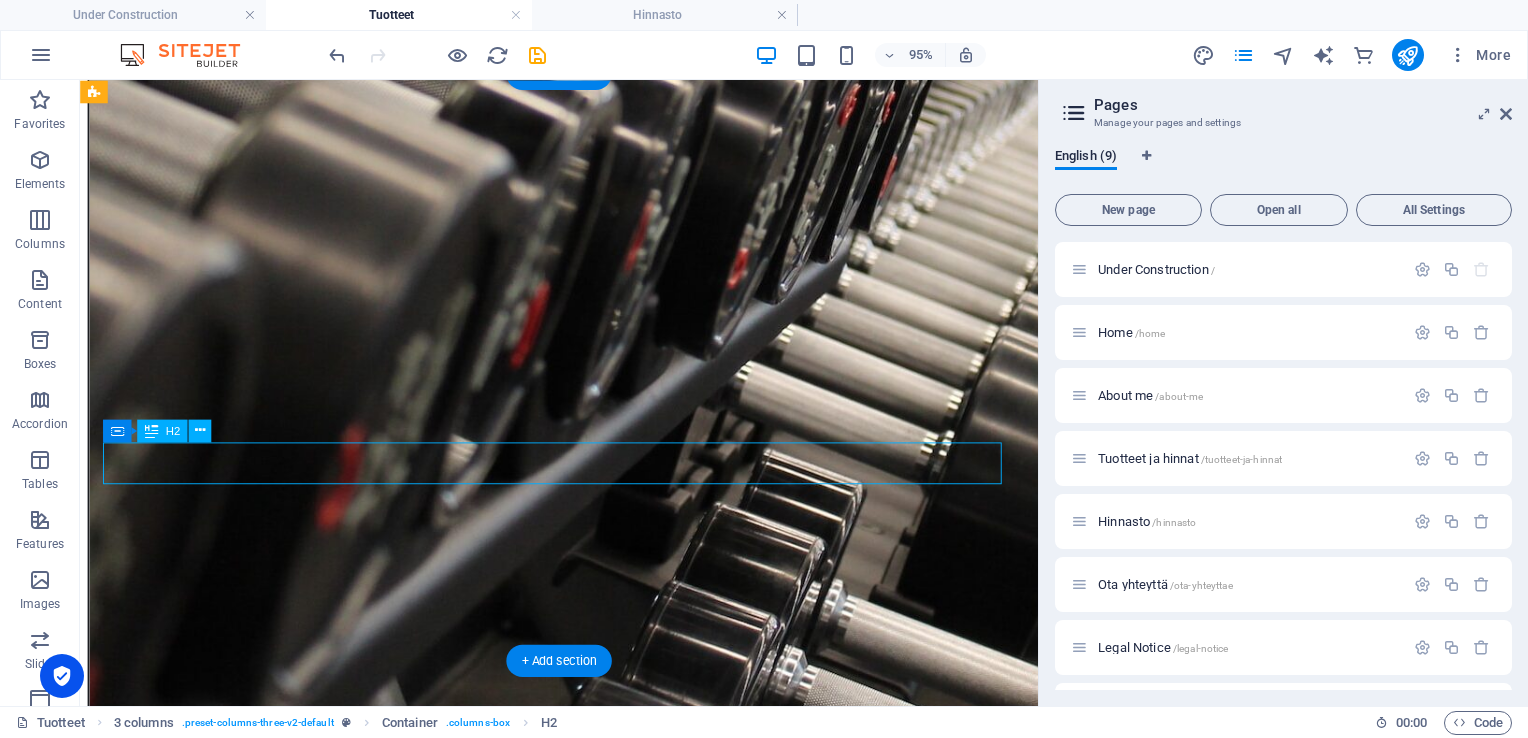 click on "New headline" at bounding box center (584, 7679) 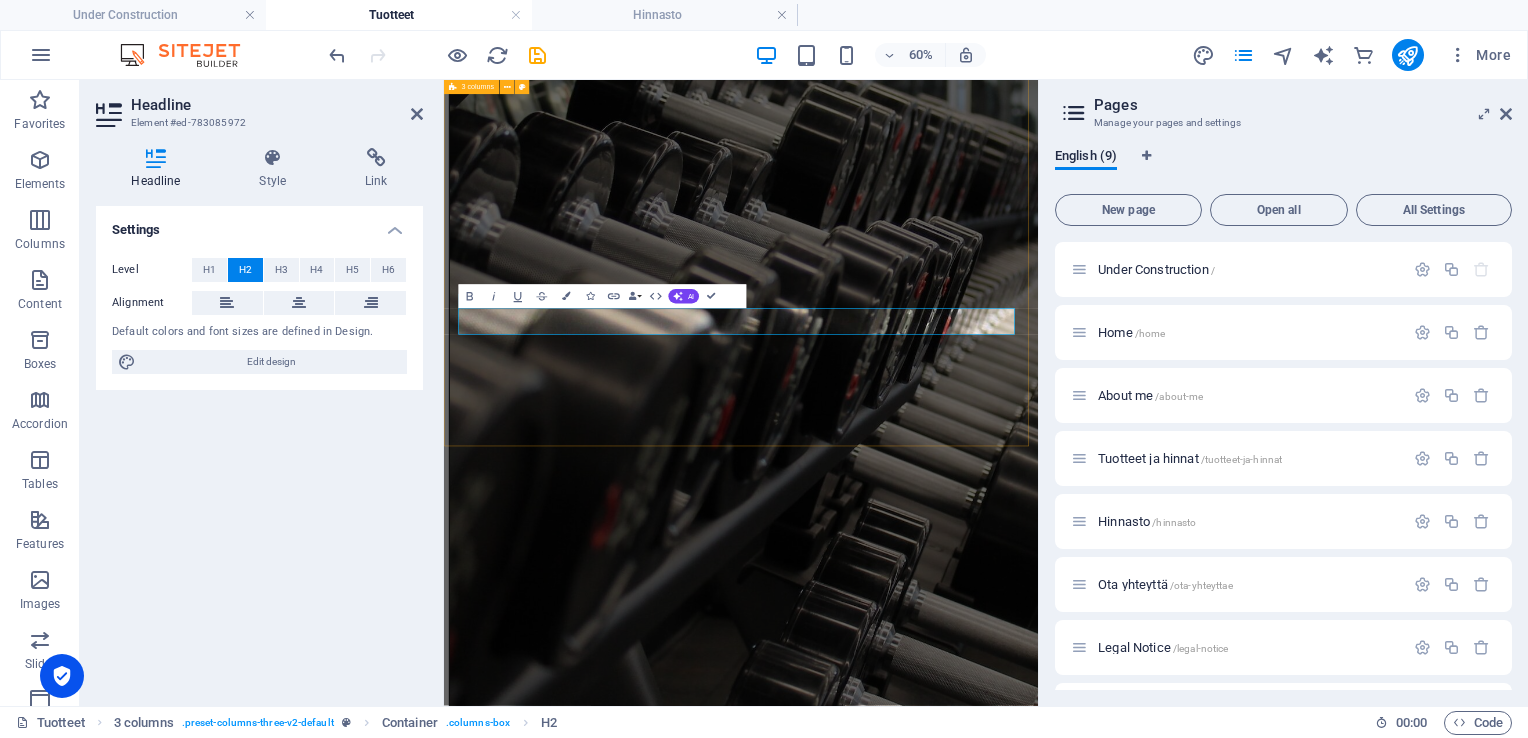 click on "Peruskurssi Sopii sinulle joka mietit aloittavasi crossfit omaisen harjoittelun. Liikkeiden ei tarvitse olla entuudestaan tuttuja. Kurssi sisältää myös liikkuvuutta ja kehon huoltoa edistäviä liikkeitä ja harjoitteita. Kurssi sisältää alussa ja lopussa teams / vast. tapaamisen  Kurssilla on mahdollista järjestää lähivalmennuksia eri sopimuksen mukaan. 4 -5 treeniä / viikko. Kesto 3 kuukautta. Hinta: 550€ New headline New headline New text element" at bounding box center [939, 8652] 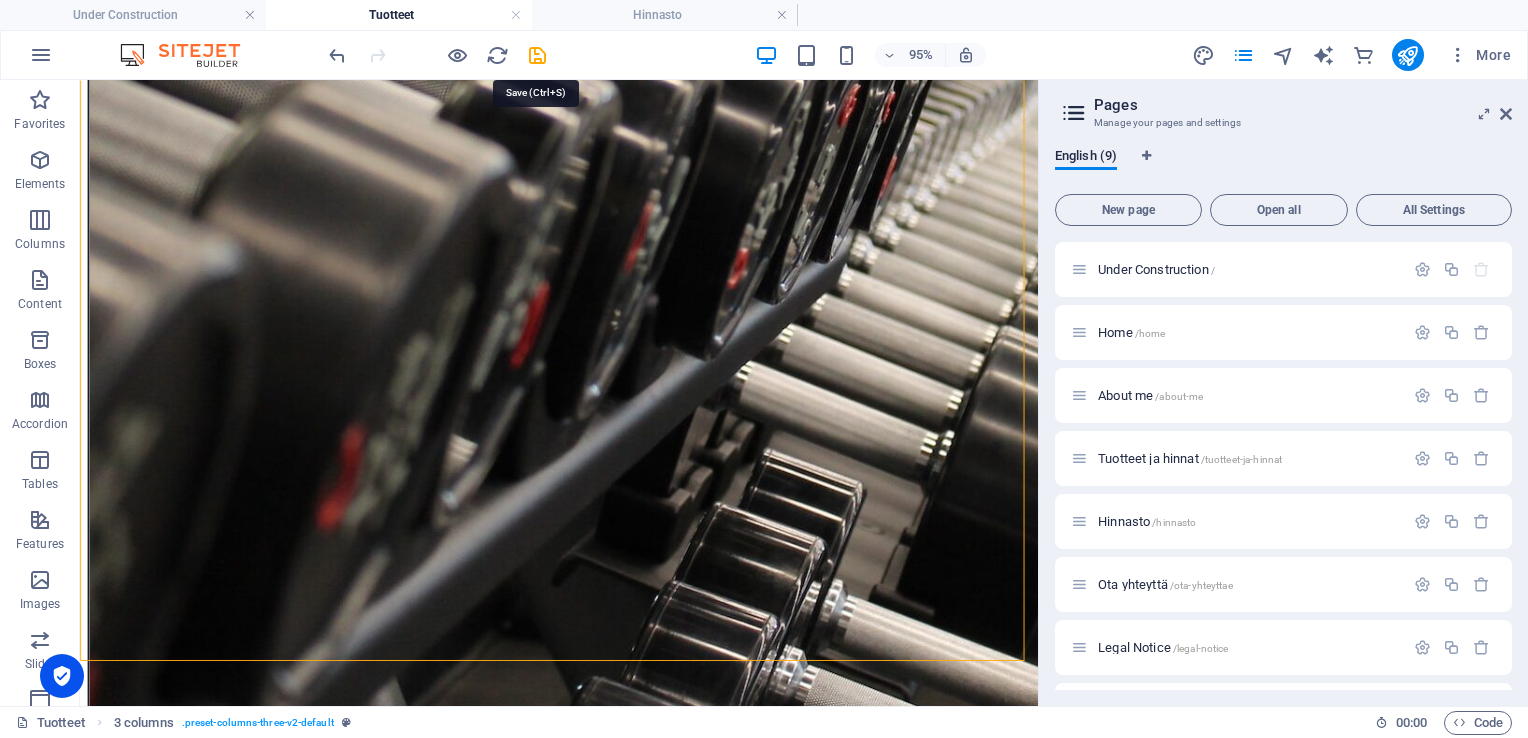 click at bounding box center [537, 55] 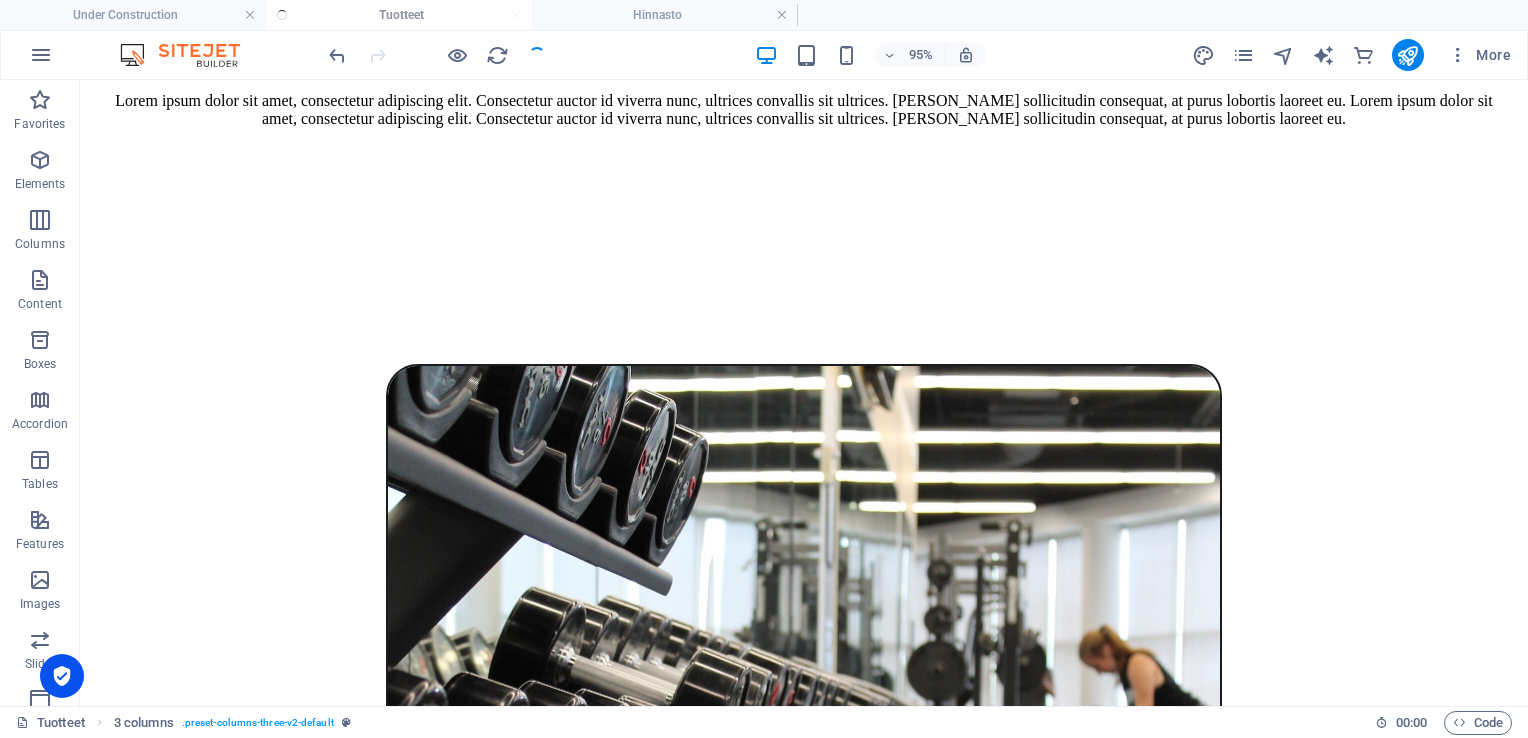 scroll, scrollTop: 4939, scrollLeft: 0, axis: vertical 